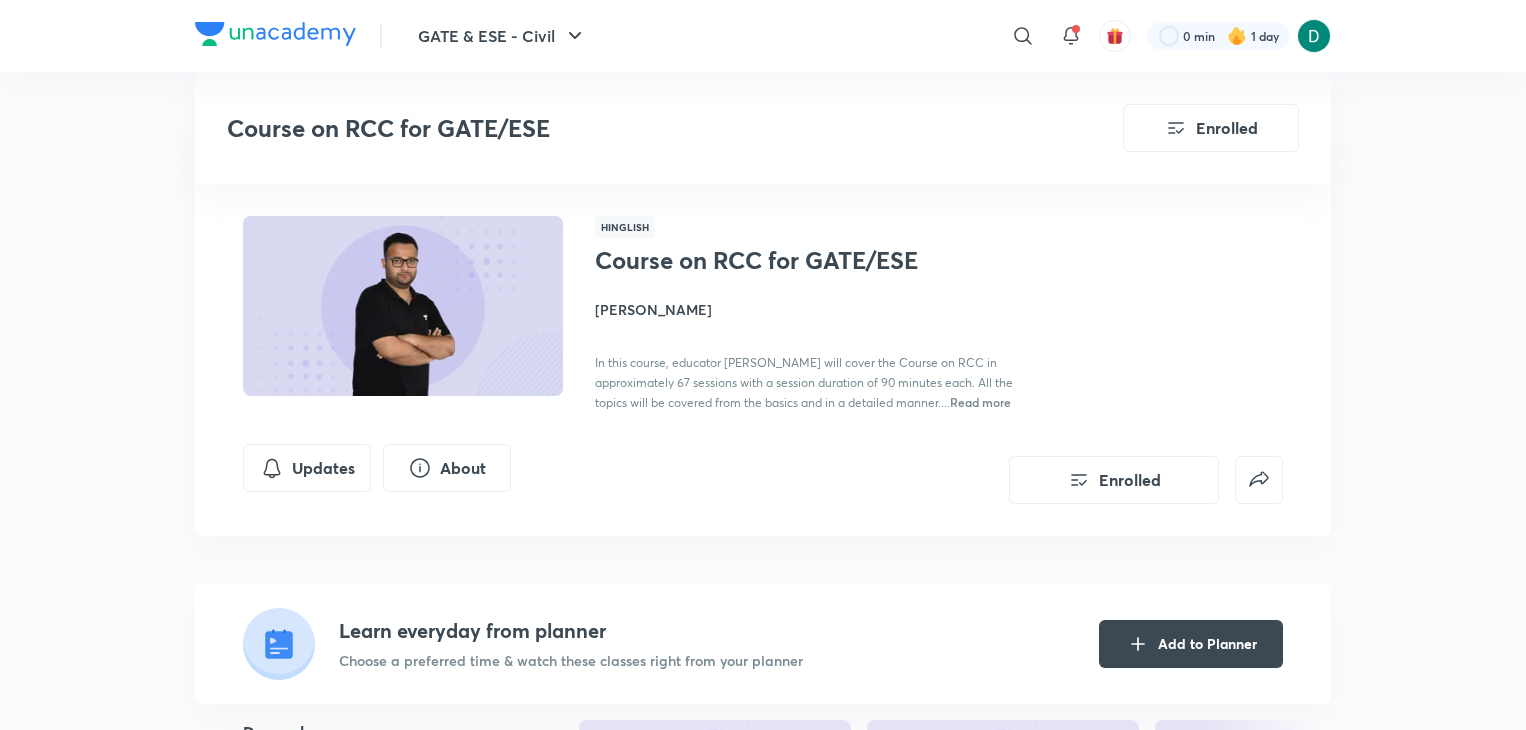 scroll, scrollTop: 3160, scrollLeft: 0, axis: vertical 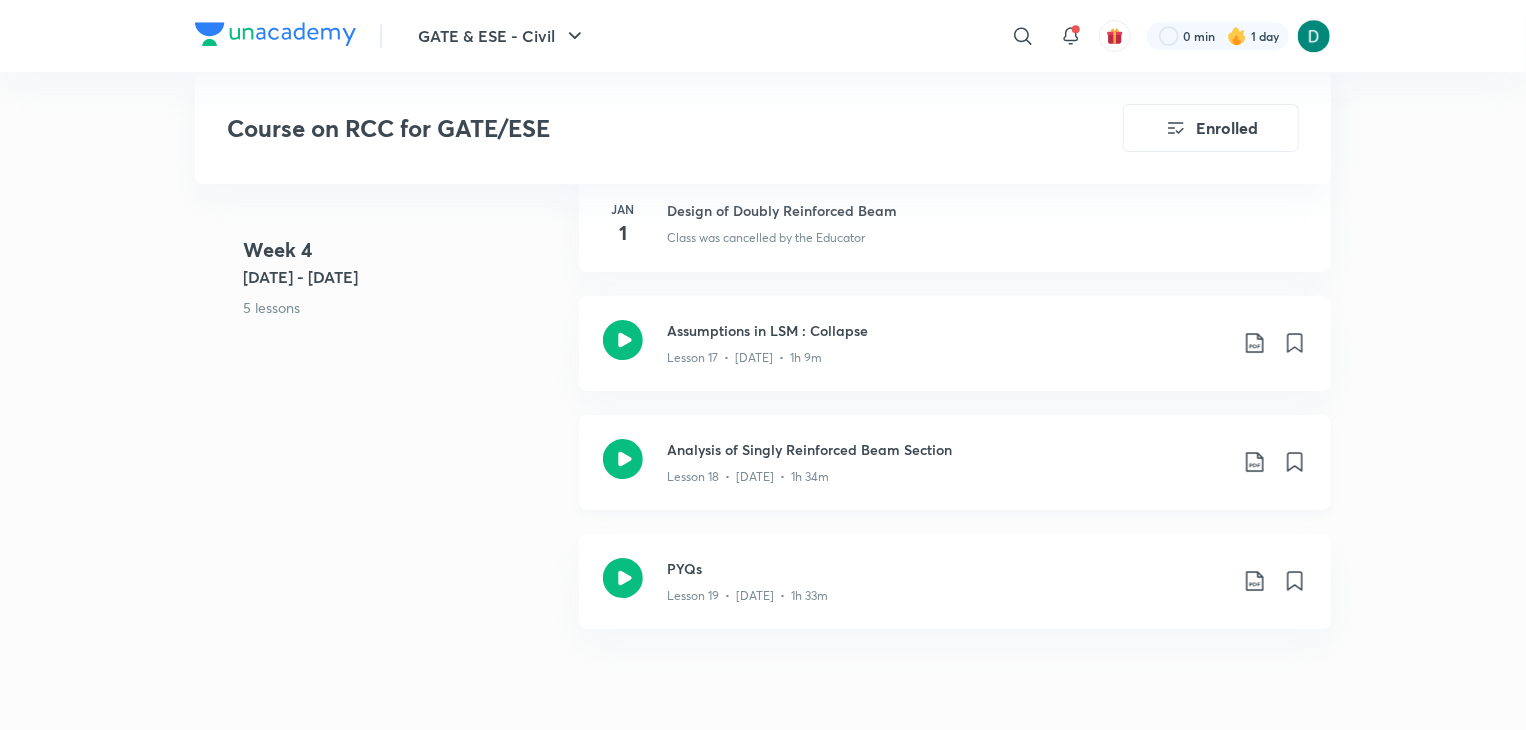 click on "Lesson 18  •  Jan 3  •  1h 34m" at bounding box center (947, 473) 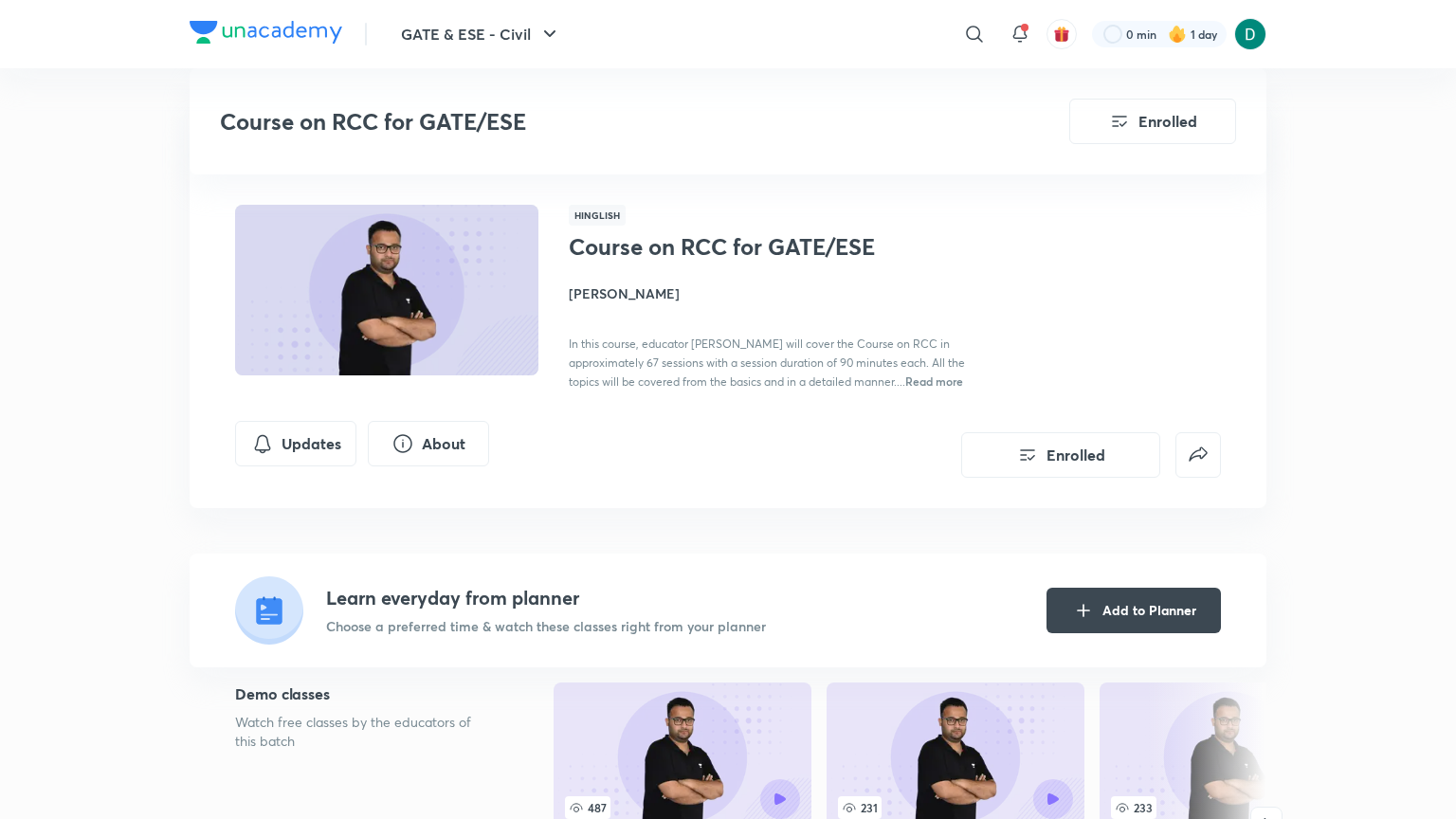 scroll, scrollTop: 3109, scrollLeft: 0, axis: vertical 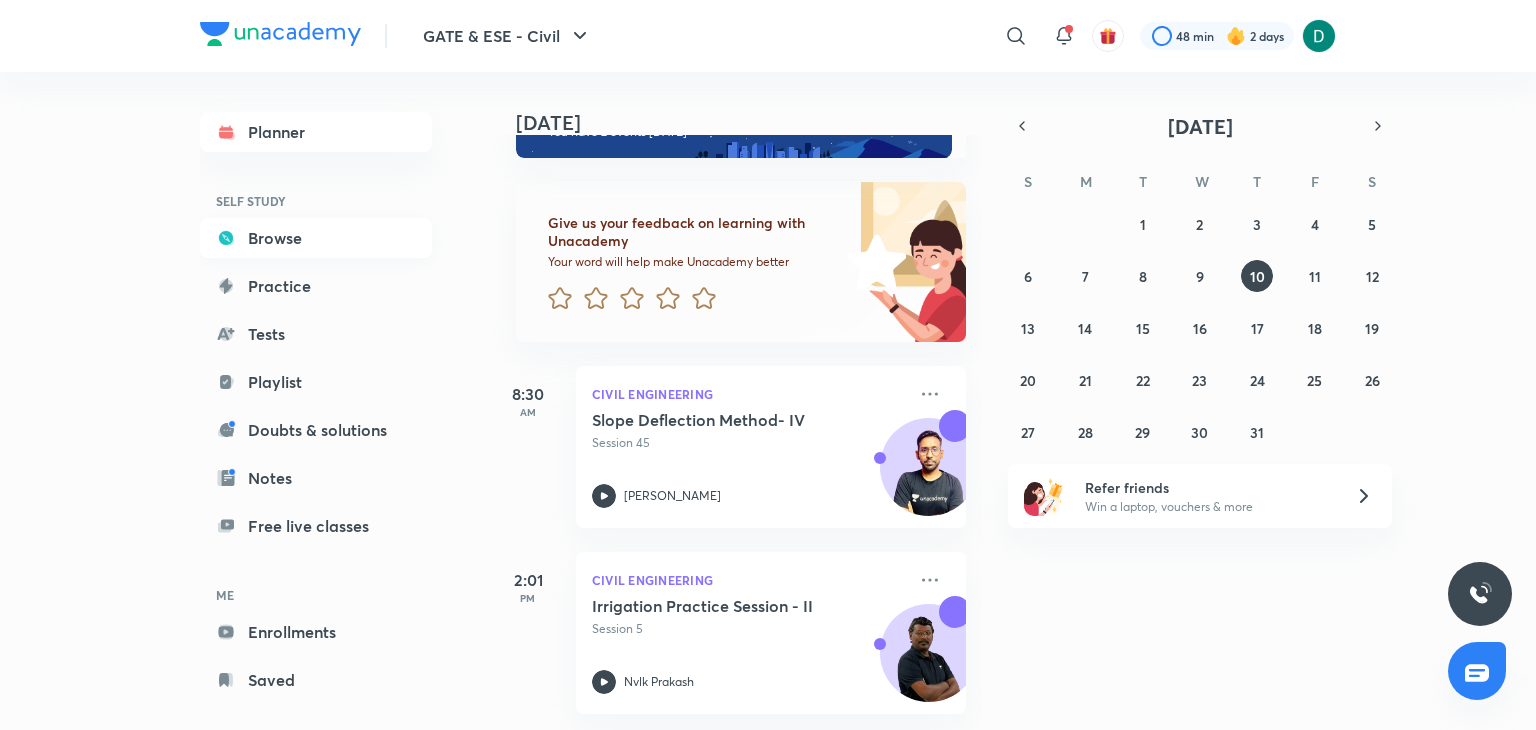 click on "Browse" at bounding box center (316, 238) 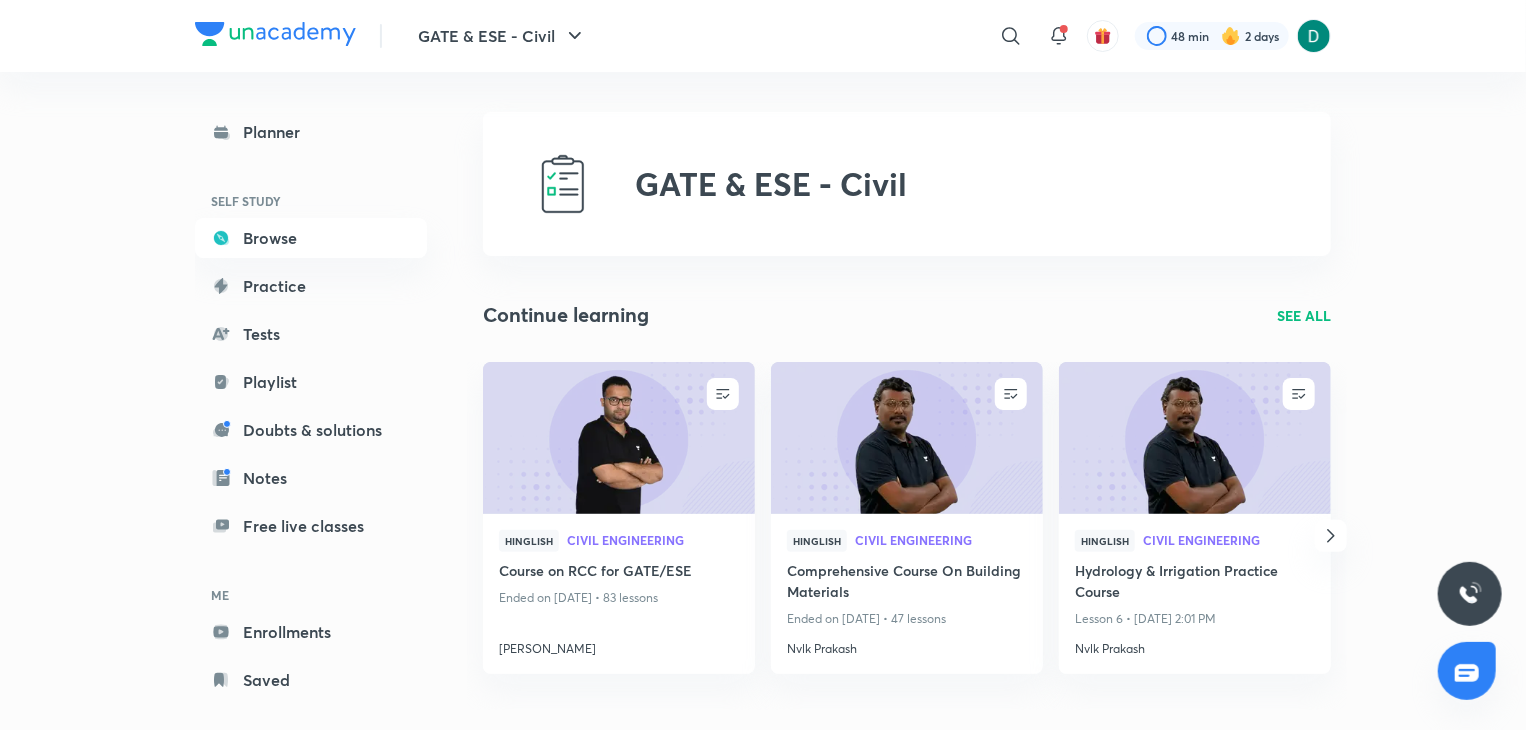 click 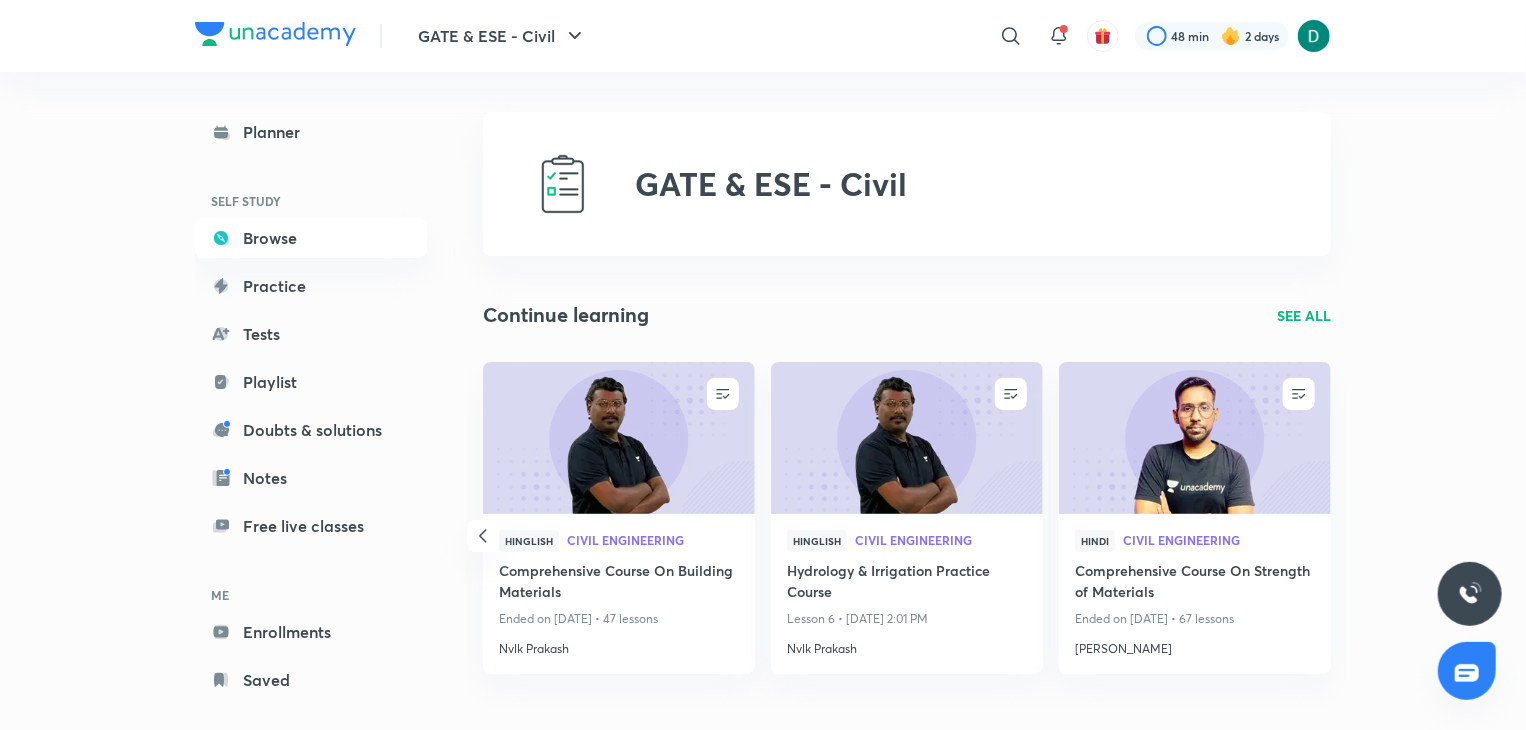 click on "SEE ALL" at bounding box center [1304, 315] 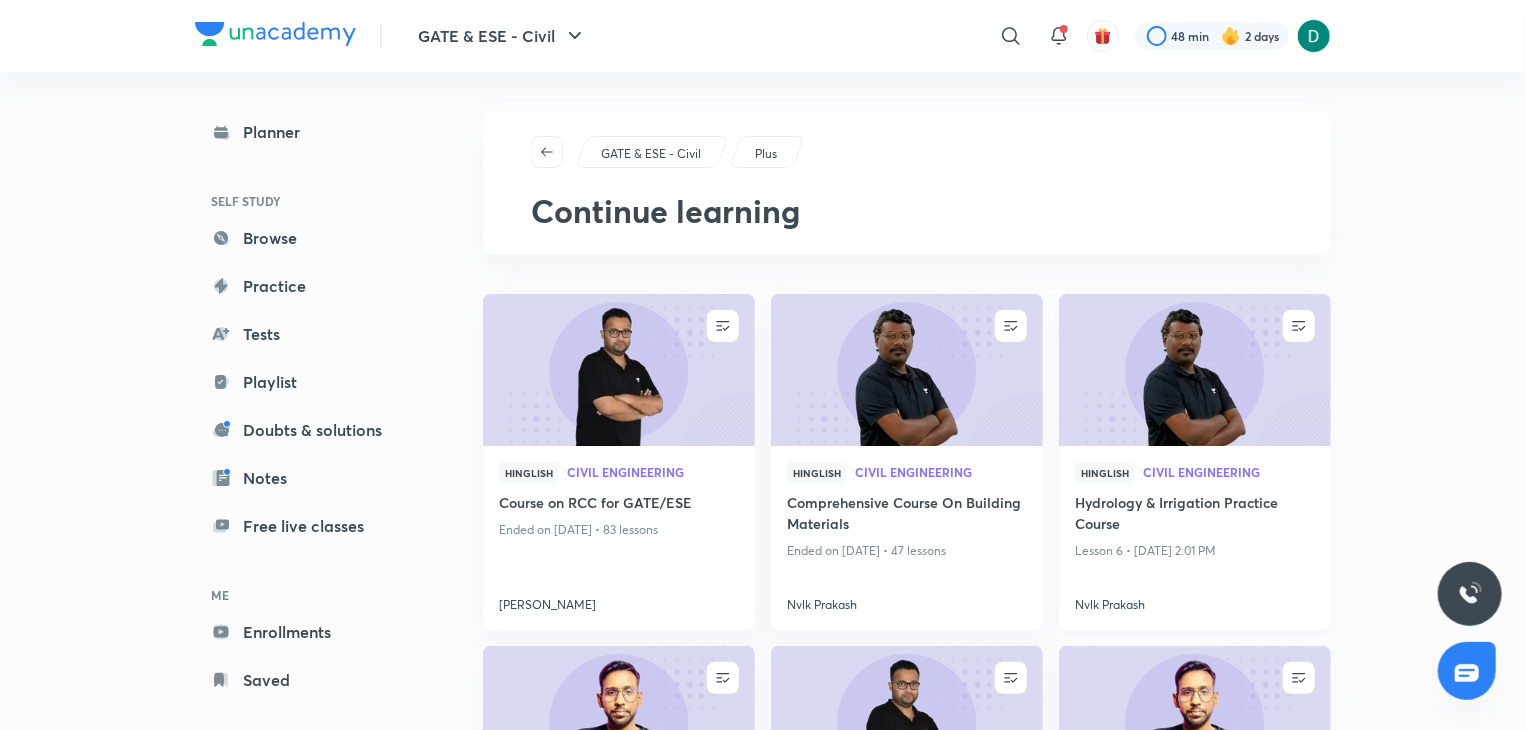 click on "Hydrology & Irrigation Practice Course" at bounding box center (1195, 515) 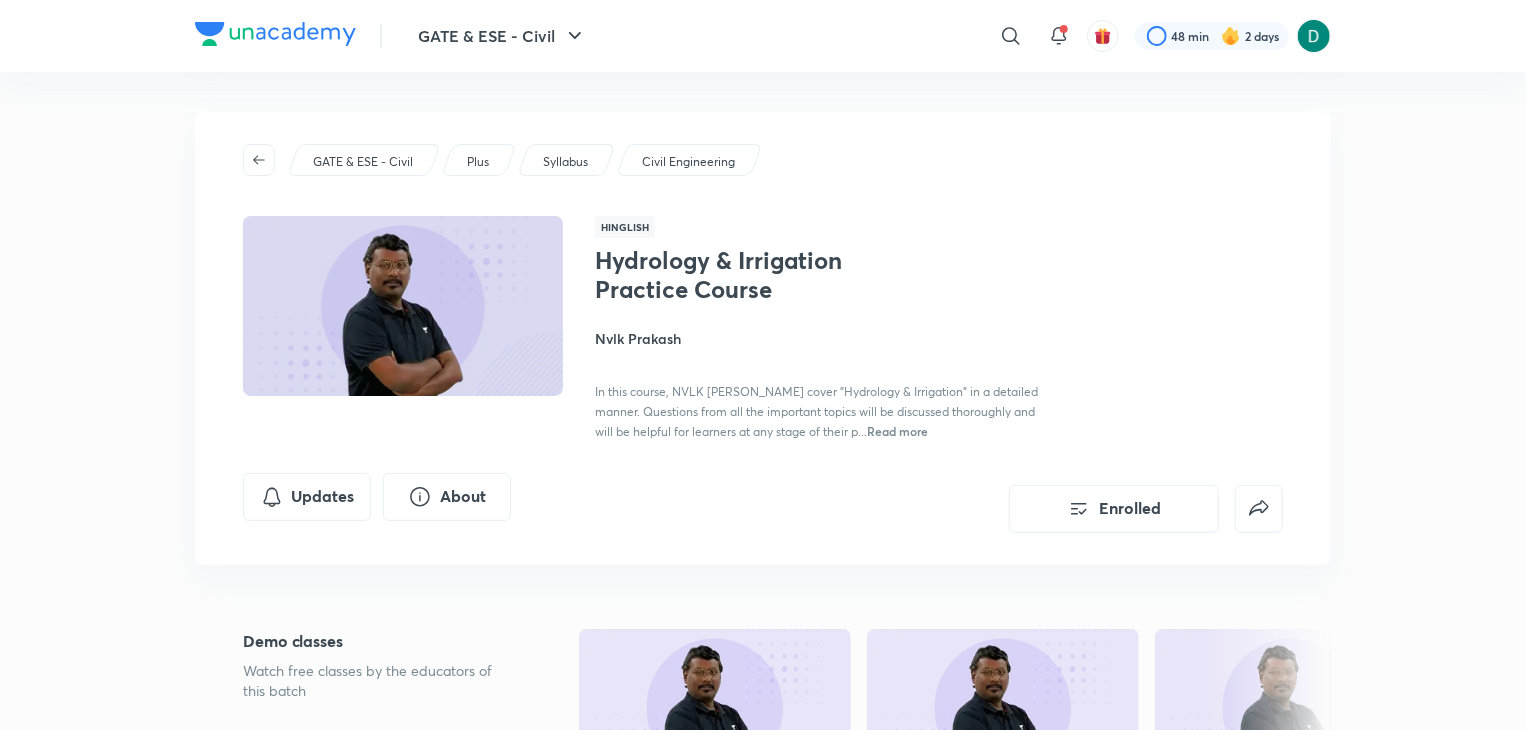 click on "GATE & ESE - Civil ​ 48 min 2 days Hydrology & Irrigation Practice Course Enrolled GATE & ESE - Civil Plus Syllabus Civil Engineering Hinglish Hydrology & Irrigation Practice Course Nvlk Prakash In this course, NVLK Prakashwill cover "Hydrology & Irrigation" in a detailed manner. Questions from all the important topics will be discussed thoroughly and will be helpful for learners at any stage of their p...  Read more Updates About Enrolled Demo classes   Watch free classes by the educators of this batch   5.2K Hinglish Civil Engineering GATE 2025 - Geotechnical Engg Marathon Questions Nvlk Prakash 4th Feb • 3h    1K Hinglish Civil Engineering Engineering Economics Nvlk Prakash 2nd Apr • 1h 30m   305 Hinglish Civil Engineering GATE 2026 Road Map Nvlk Prakash 12th Apr • 1h 30m   149 Hinglish Civil Engineering Hydrology | Full Length Test | Doubt Clearance Nvlk Prakash 19th May • 2h  Resume Lesson 4 from 62:36mins Irrigation Practice Session - I Lesson 4  •  Jul 9  •  1h 7m  Schedule Jul 11" at bounding box center [763, 1771] 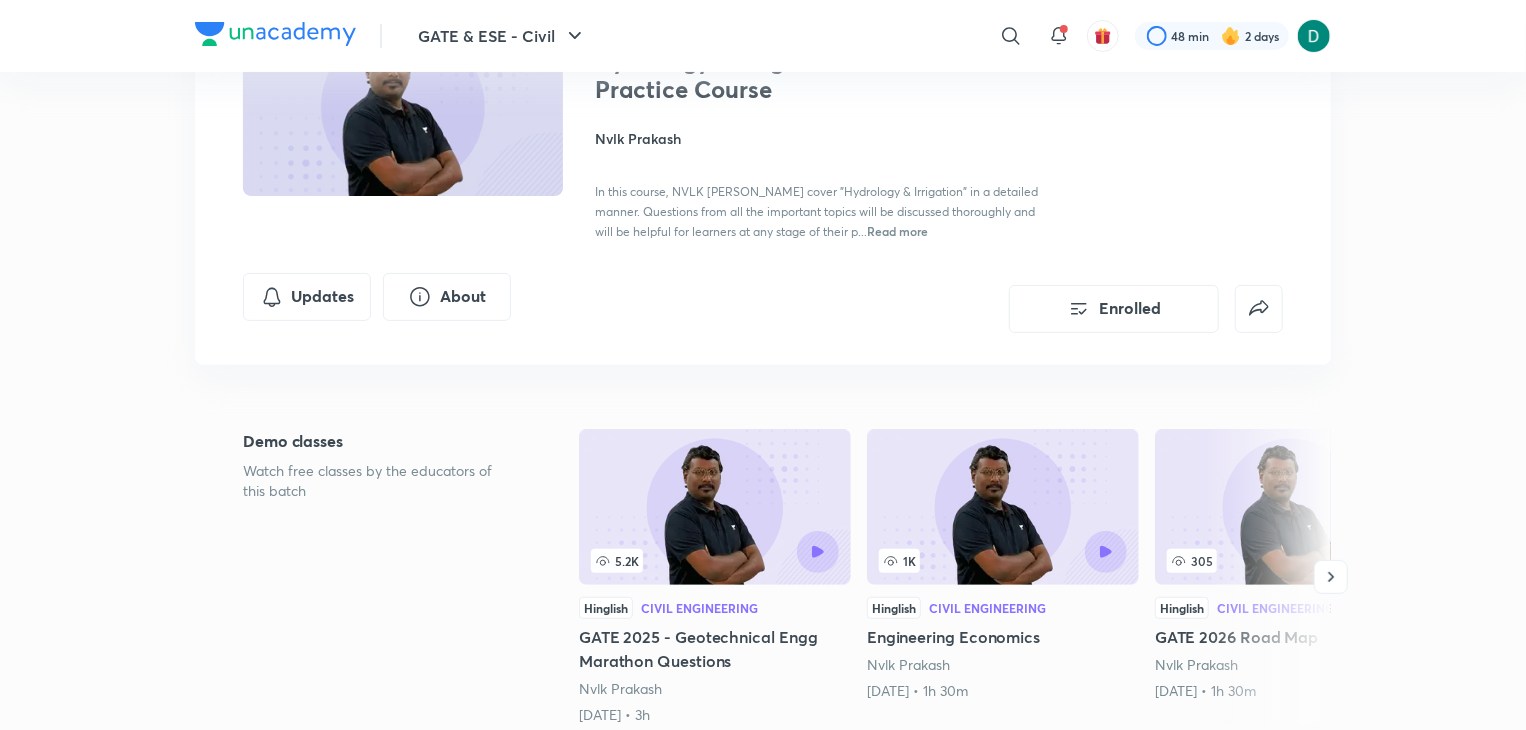 scroll, scrollTop: 80, scrollLeft: 0, axis: vertical 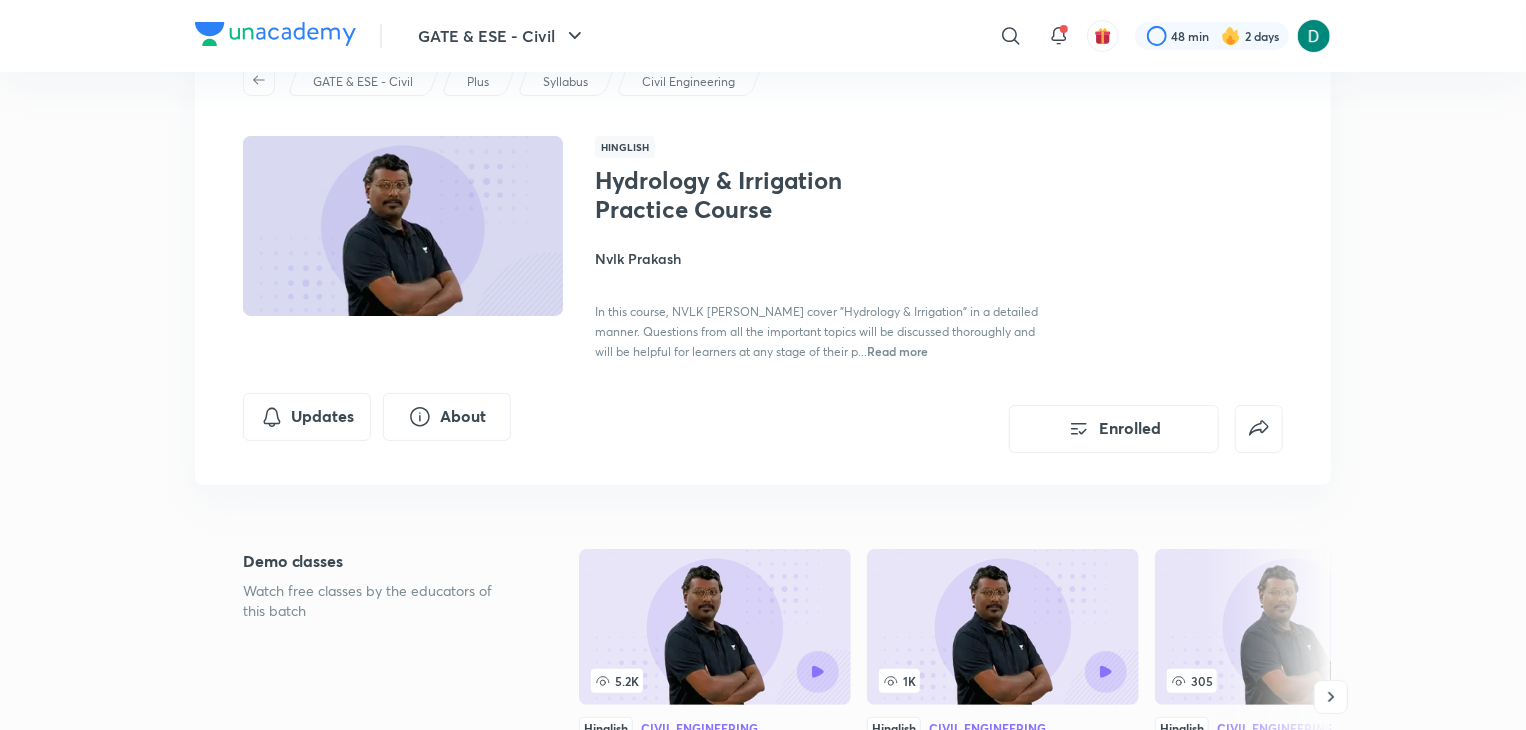 click on "GATE & ESE - Civil ​ 48 min 2 days" at bounding box center (763, 36) 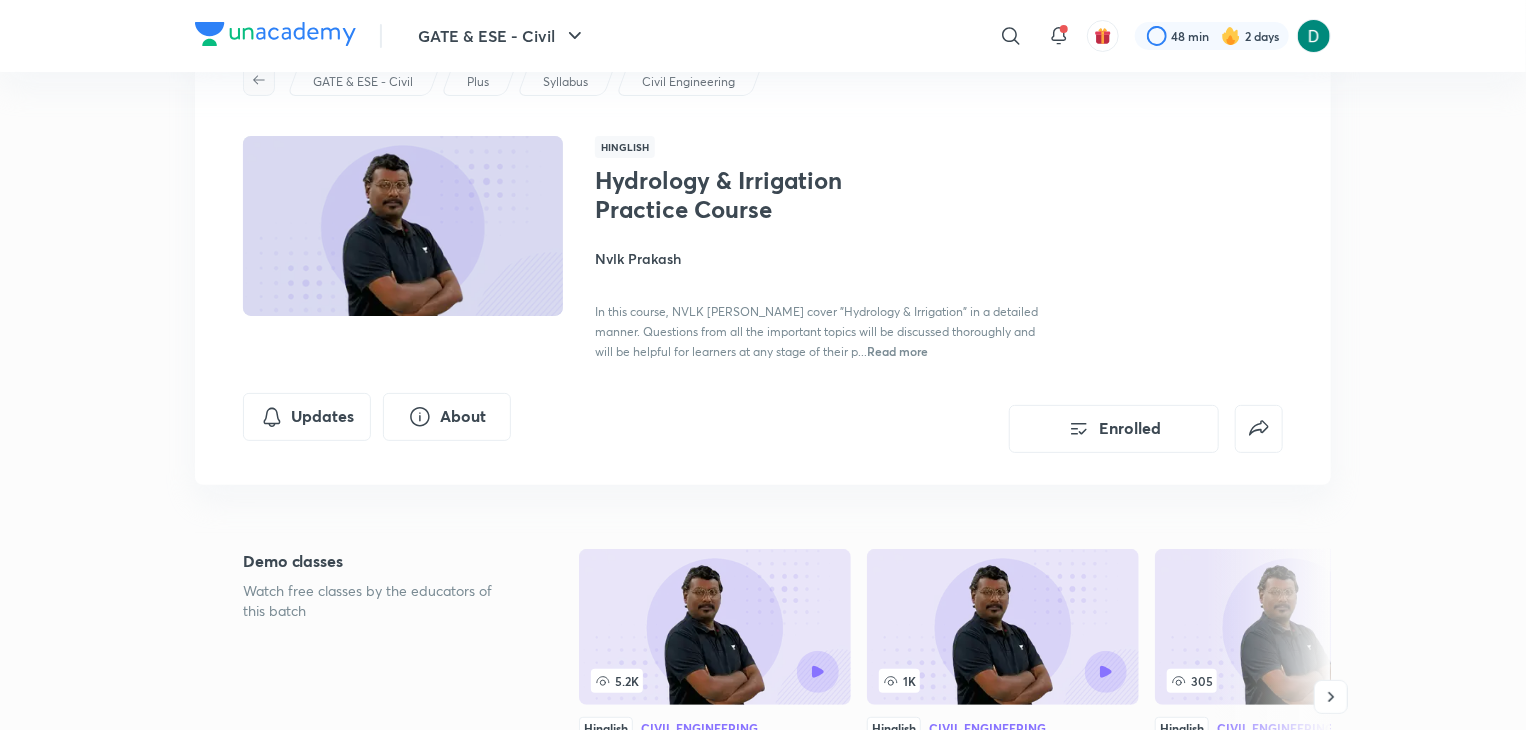 click 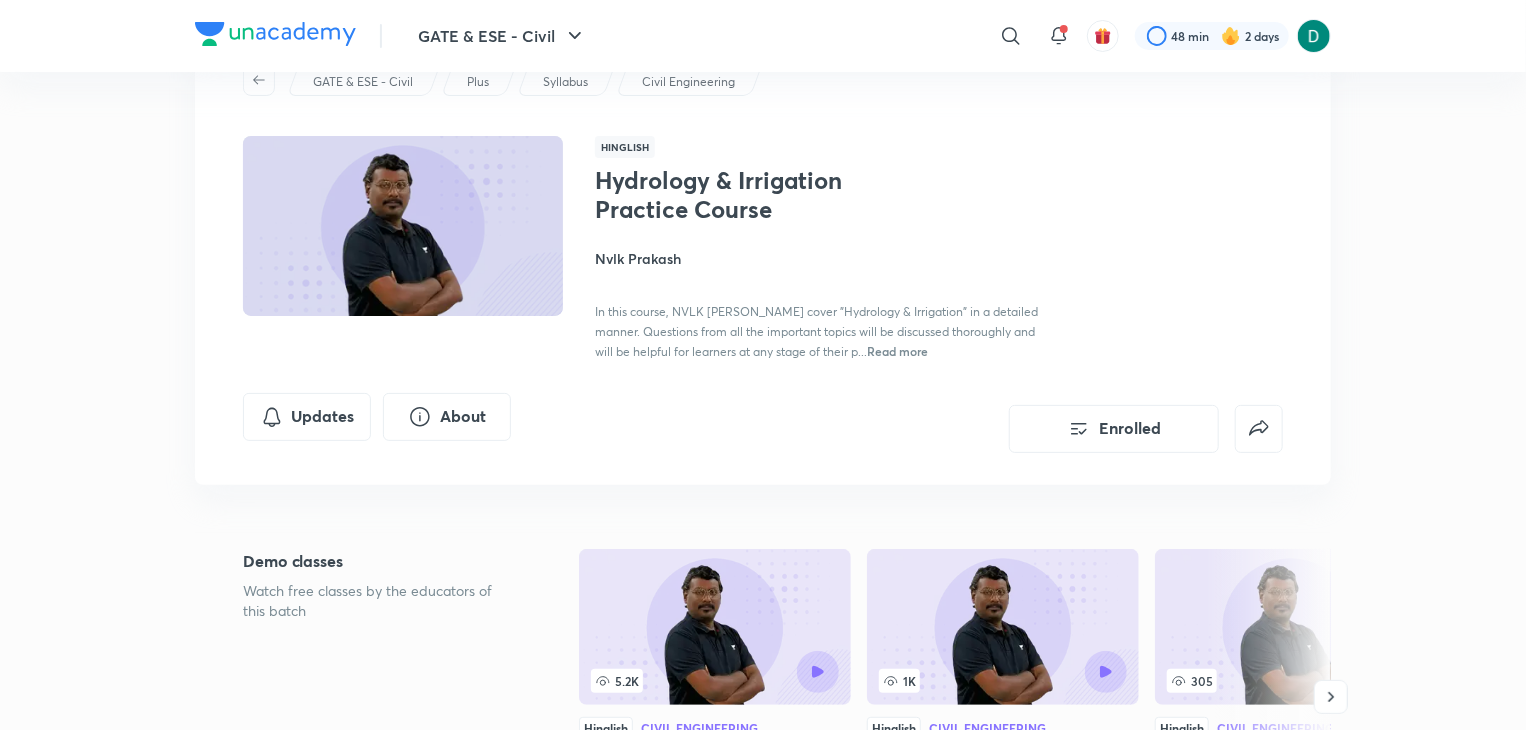 scroll, scrollTop: 0, scrollLeft: 0, axis: both 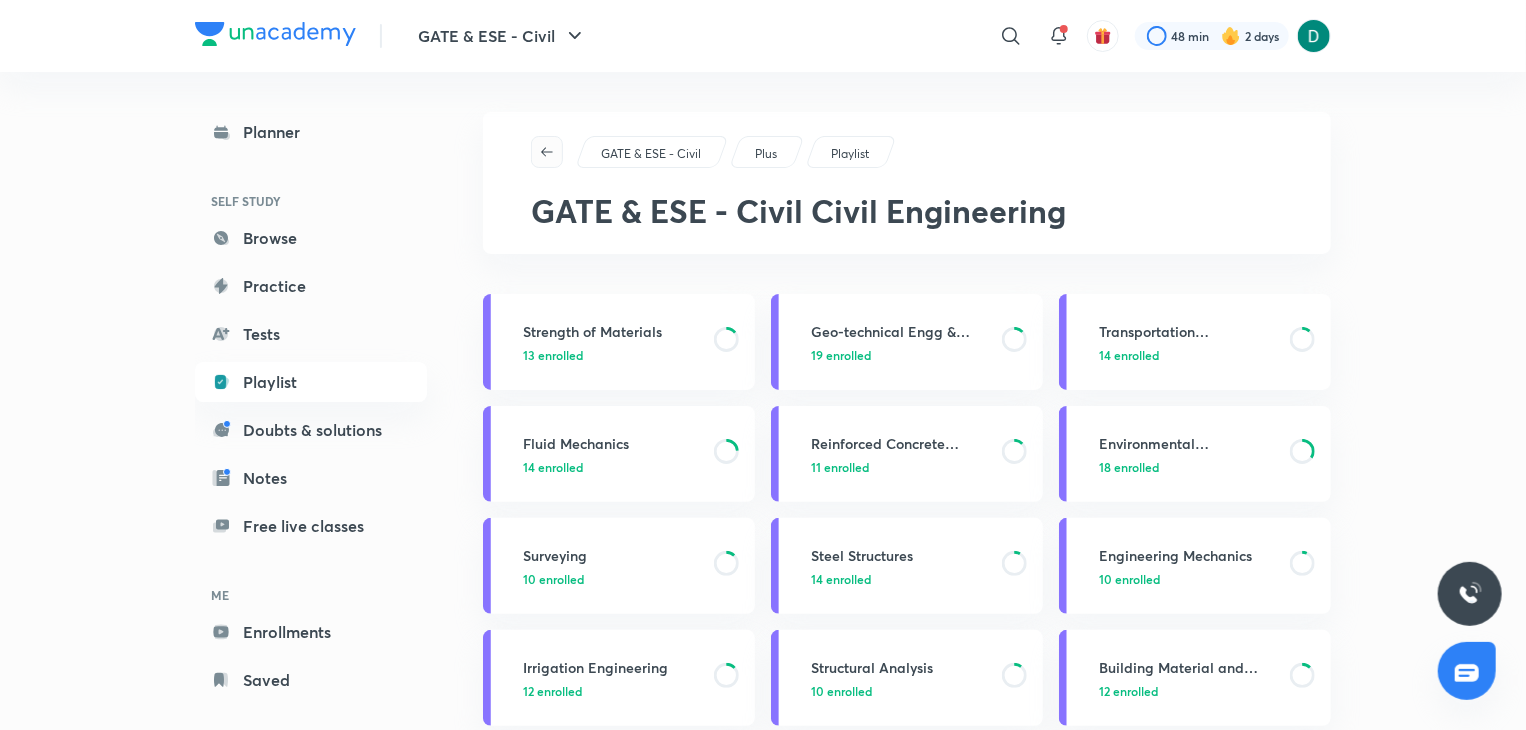 click 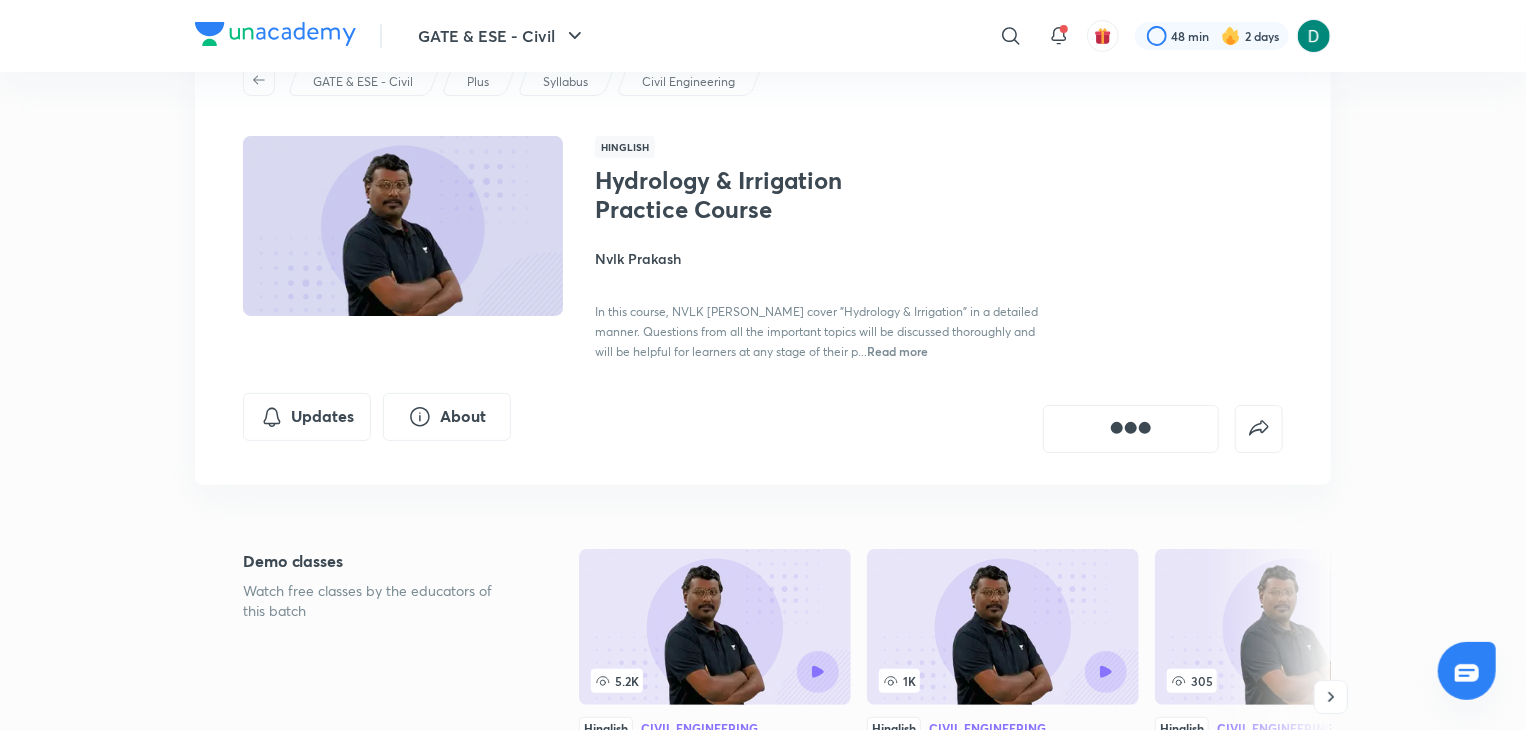scroll, scrollTop: 0, scrollLeft: 0, axis: both 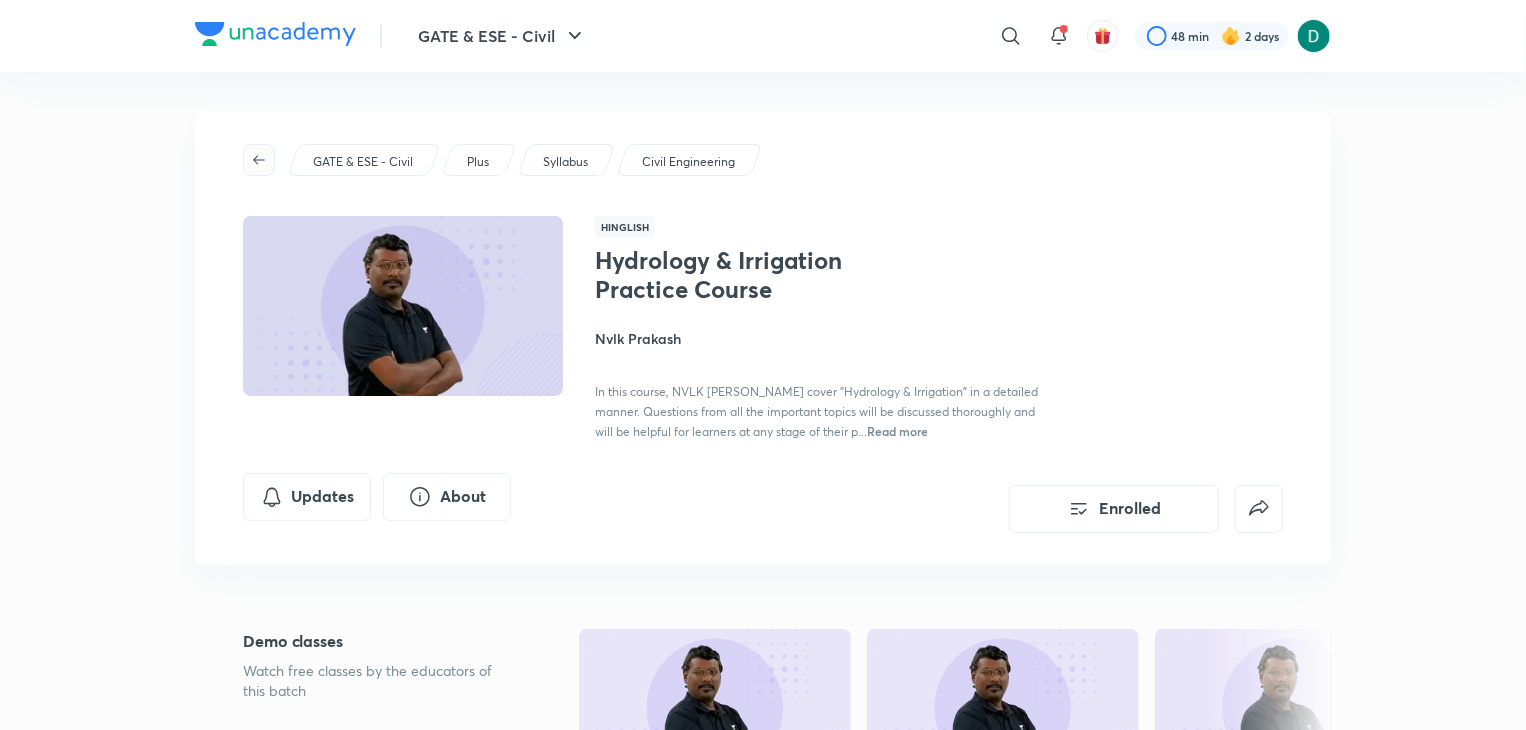 click at bounding box center [259, 160] 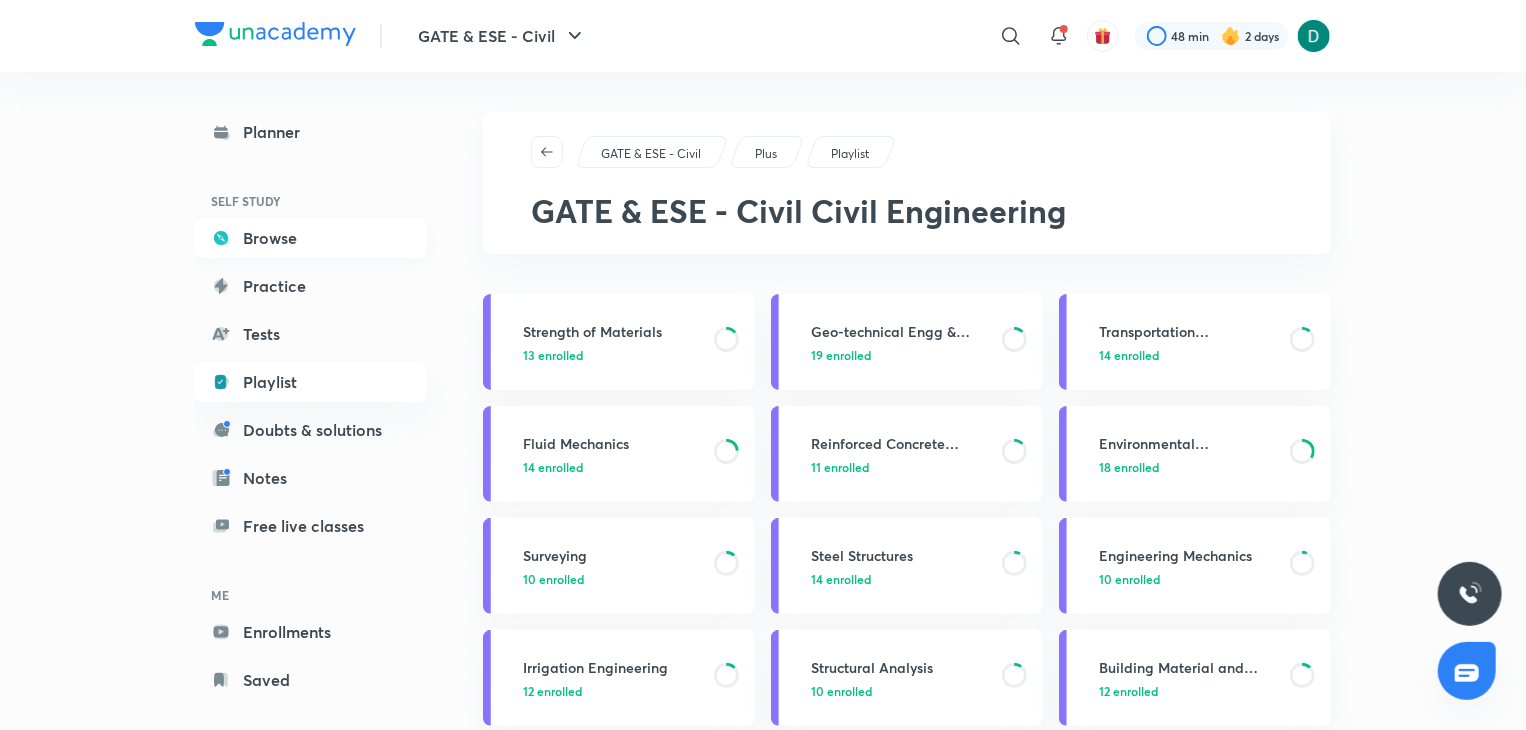 click on "Browse" at bounding box center (311, 238) 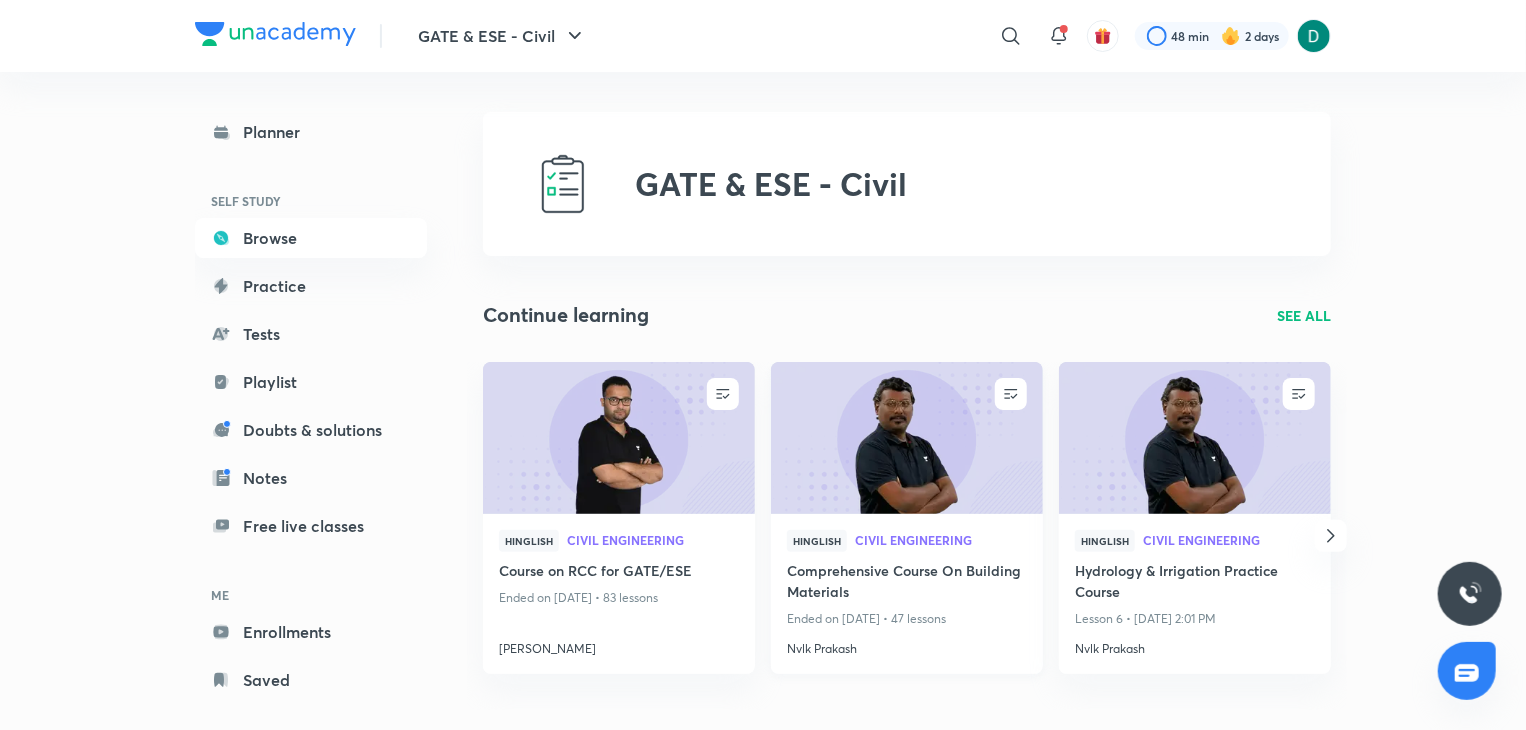 click at bounding box center (906, 437) 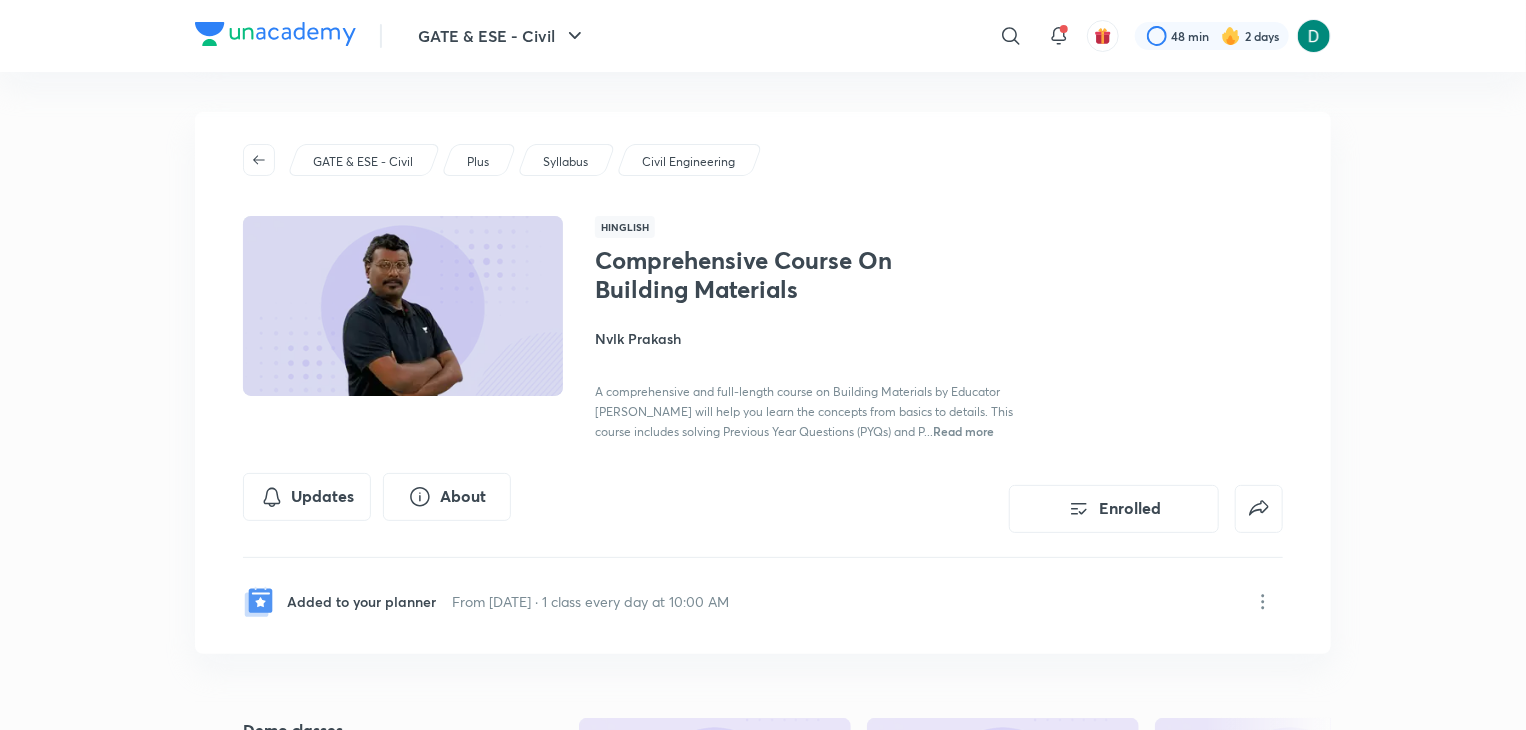 click on "GATE & ESE - Civil ​ 48 min 2 days Comprehensive Course On Building Materials Enrolled GATE & ESE - Civil Plus Syllabus Civil Engineering Hinglish Comprehensive Course On Building Materials Nvlk Prakash A comprehensive and full-length course on Building Materials by Educator Krishna Prakash will help you learn the concepts from basics to details. This course includes solving Previous Year Questions (PYQs) and P...  Read more Updates About Enrolled Added to your planner From 24 Mar 2025 · 1 class every day at 10:00 AM Demo classes   Watch free classes by the educators of this batch   5.2K Hinglish Civil Engineering GATE 2025 - Geotechnical Engg Marathon Questions Nvlk Prakash 4th Feb • 3h    1K Hinglish Civil Engineering Engineering Economics Nvlk Prakash 2nd Apr • 1h 30m   305 Hinglish Civil Engineering GATE 2026 Road Map Nvlk Prakash 12th Apr • 1h 30m   149 Hinglish Civil Engineering Hydrology | Full Length Test | Doubt Clearance Nvlk Prakash 19th May • 2h  Resume Lesson 28 from 96:14mins Week 1" at bounding box center (763, 4615) 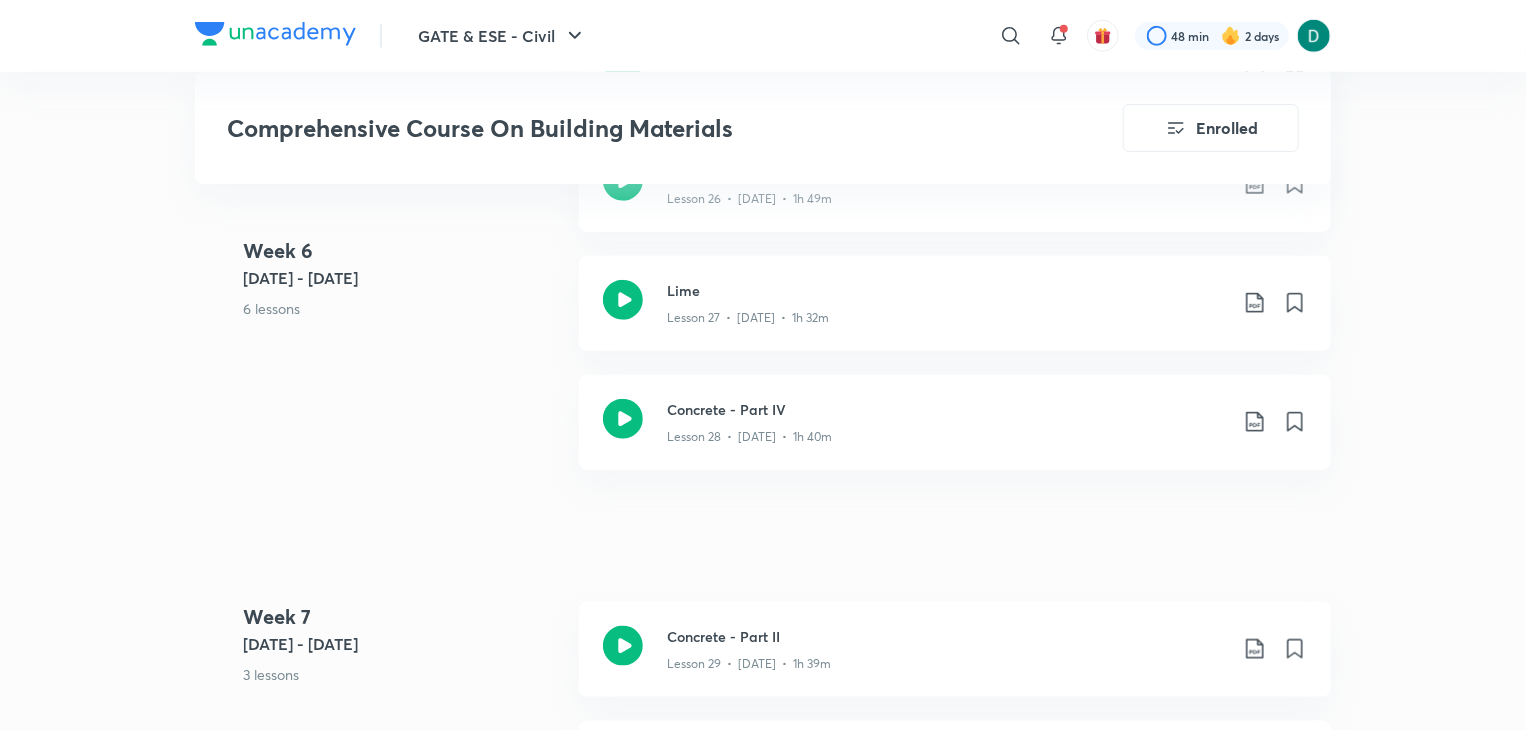 scroll, scrollTop: 4720, scrollLeft: 0, axis: vertical 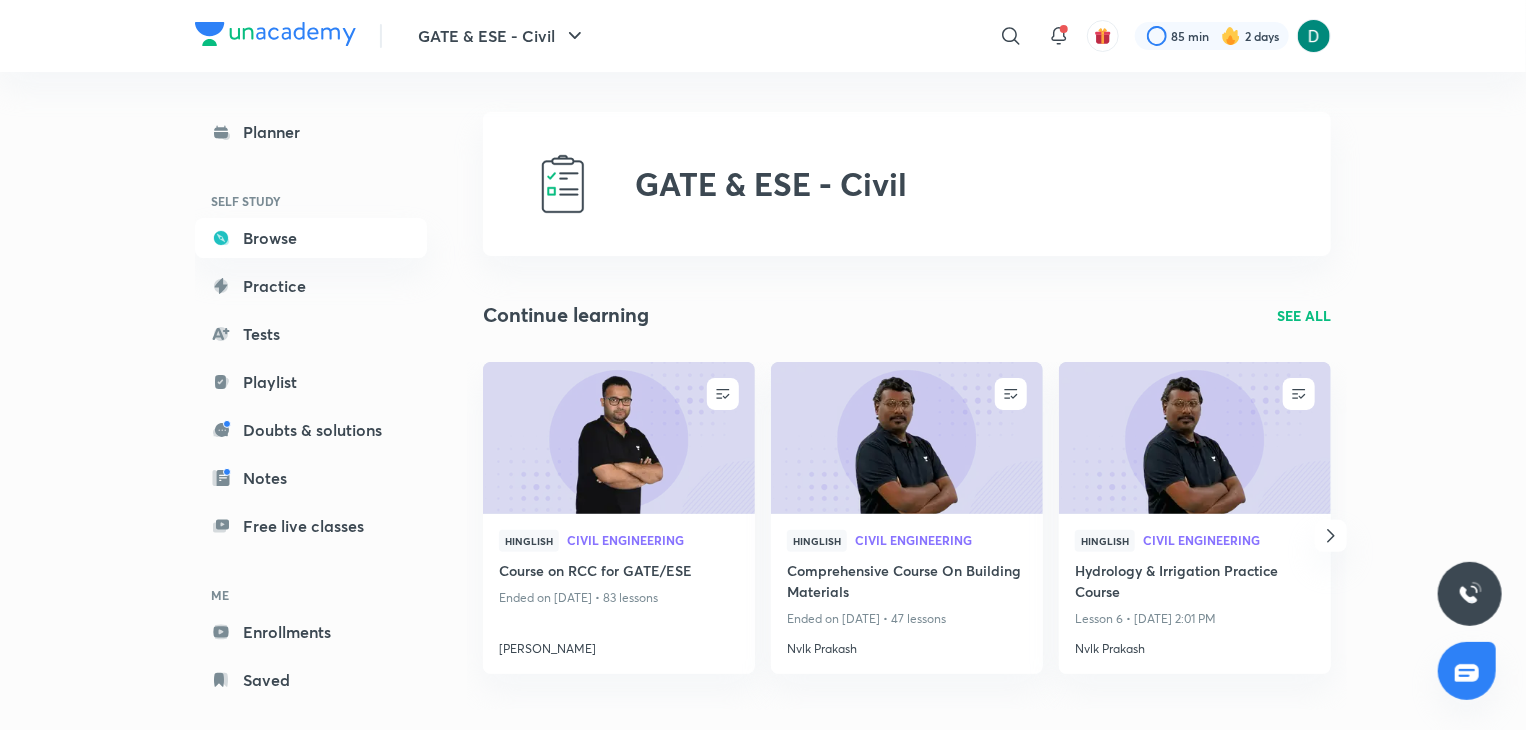 click on "GATE & ESE - Civil ​ 85 min 2 days Planner SELF STUDY Browse Practice Tests Playlist Doubts & solutions Notes Free live classes ME Enrollments Saved GATE & ESE - Civil Continue learning SEE ALL UNENROLL Hinglish Civil Engineering Course on RCC for GATE/ESE Ended on Mar 31, 2025 • 83 lessons Amit Zarola UNENROLL Hinglish Civil Engineering Comprehensive Course On Building Materials Ended on Apr 23, 2024 • 47 lessons Nvlk Prakash UNENROLL Hinglish Civil Engineering Hydrology & Irrigation Practice Course Lesson 6 • Jul 11, 2025 2:01 PM Nvlk Prakash UNENROLL Hindi Civil Engineering Comprehensive Course On Strength of Materials Ended on Jun 5, 2025 • 67 lessons Abhishek Kumar See All Live now ENROLL Live Hinglish Civil Engineering Complete Course on Railway Engineering Lesson 13 • Started at 4:00 PM Harshna Verma ENROLL Live Hinglish GA,GS and Mathematics Maths Foundation Course for RPSC AE Lesson 5 • Started at 4:05 PM Pramod Kumar ENROLL Live Hinglish Civil Engineering Apoorv Patodi Popular courses" at bounding box center [763, 841] 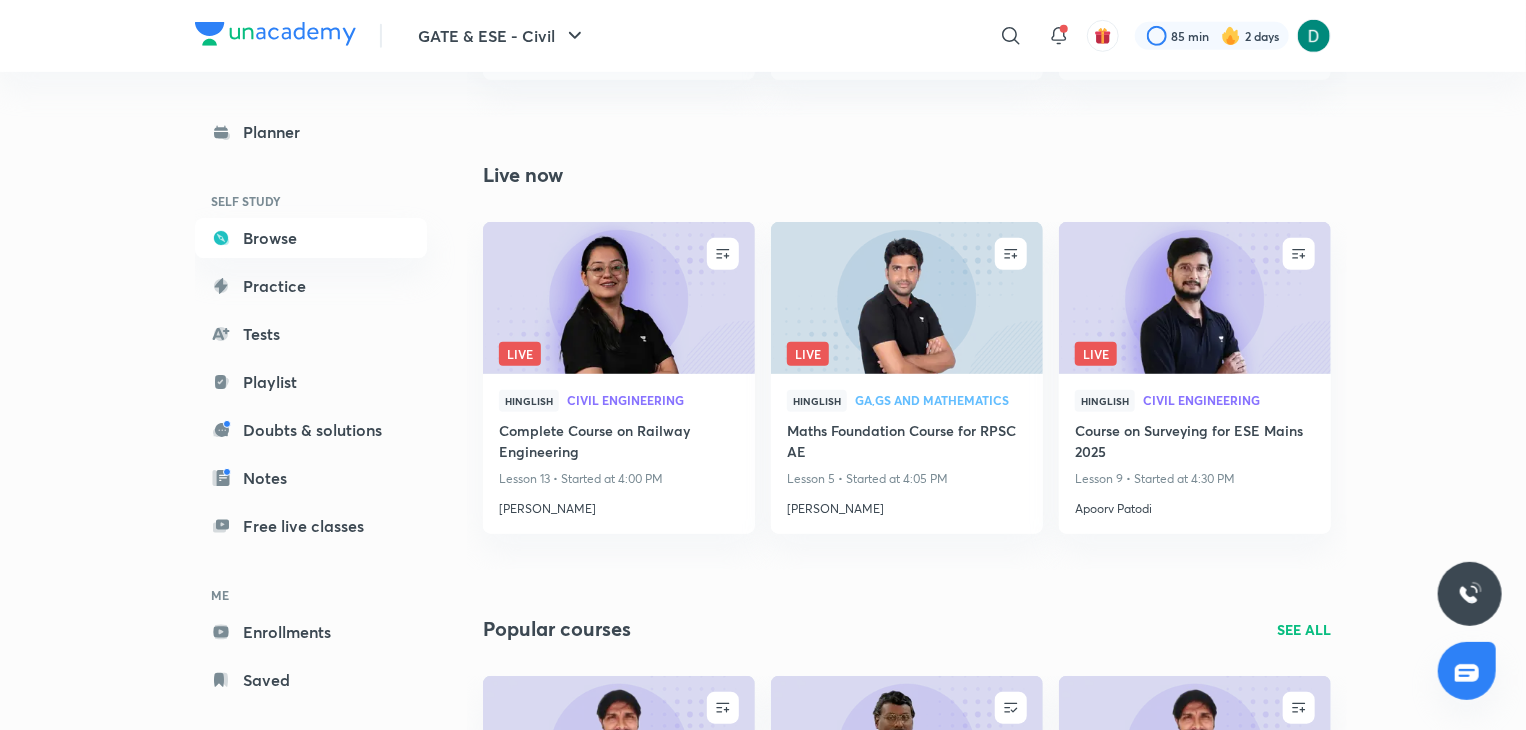 scroll, scrollTop: 600, scrollLeft: 0, axis: vertical 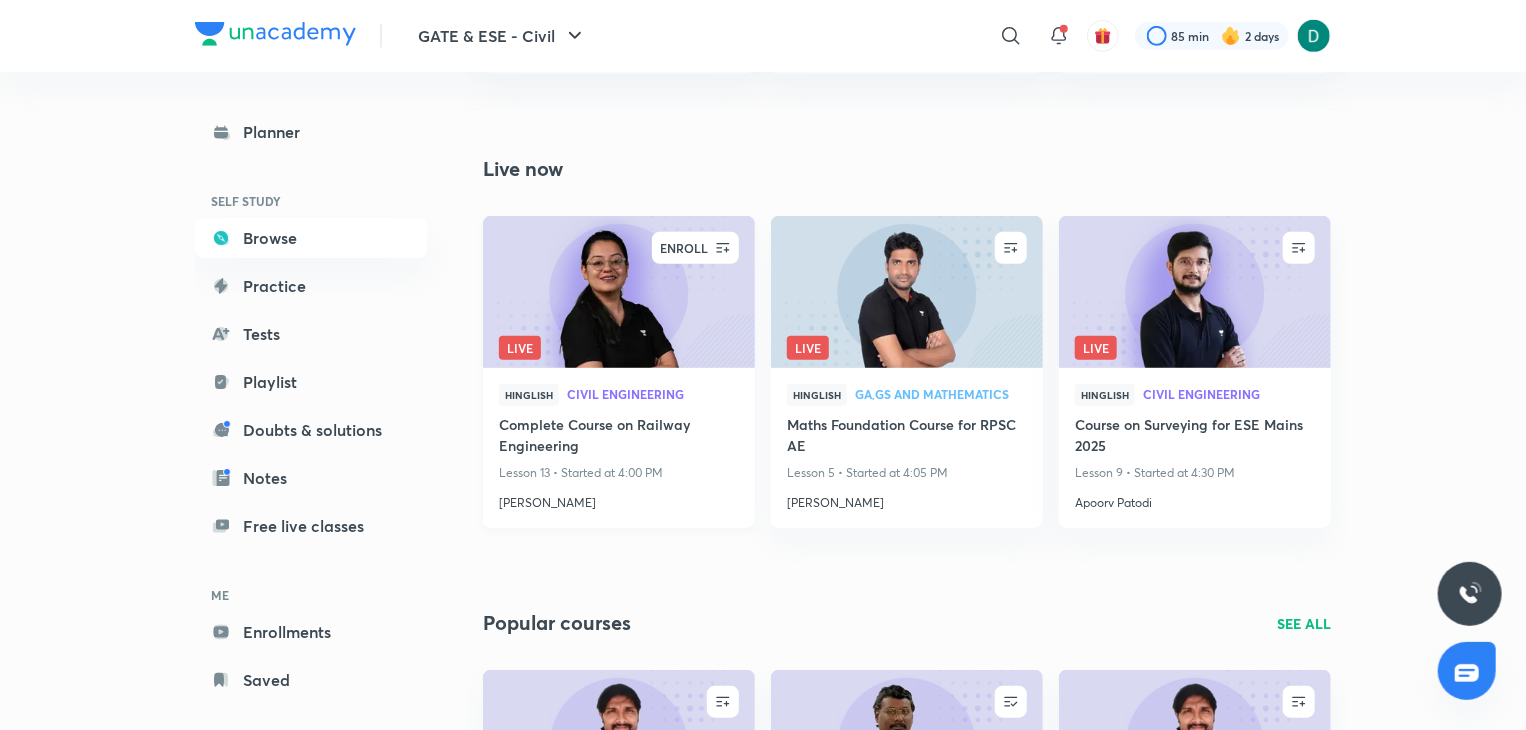 click at bounding box center (723, 248) 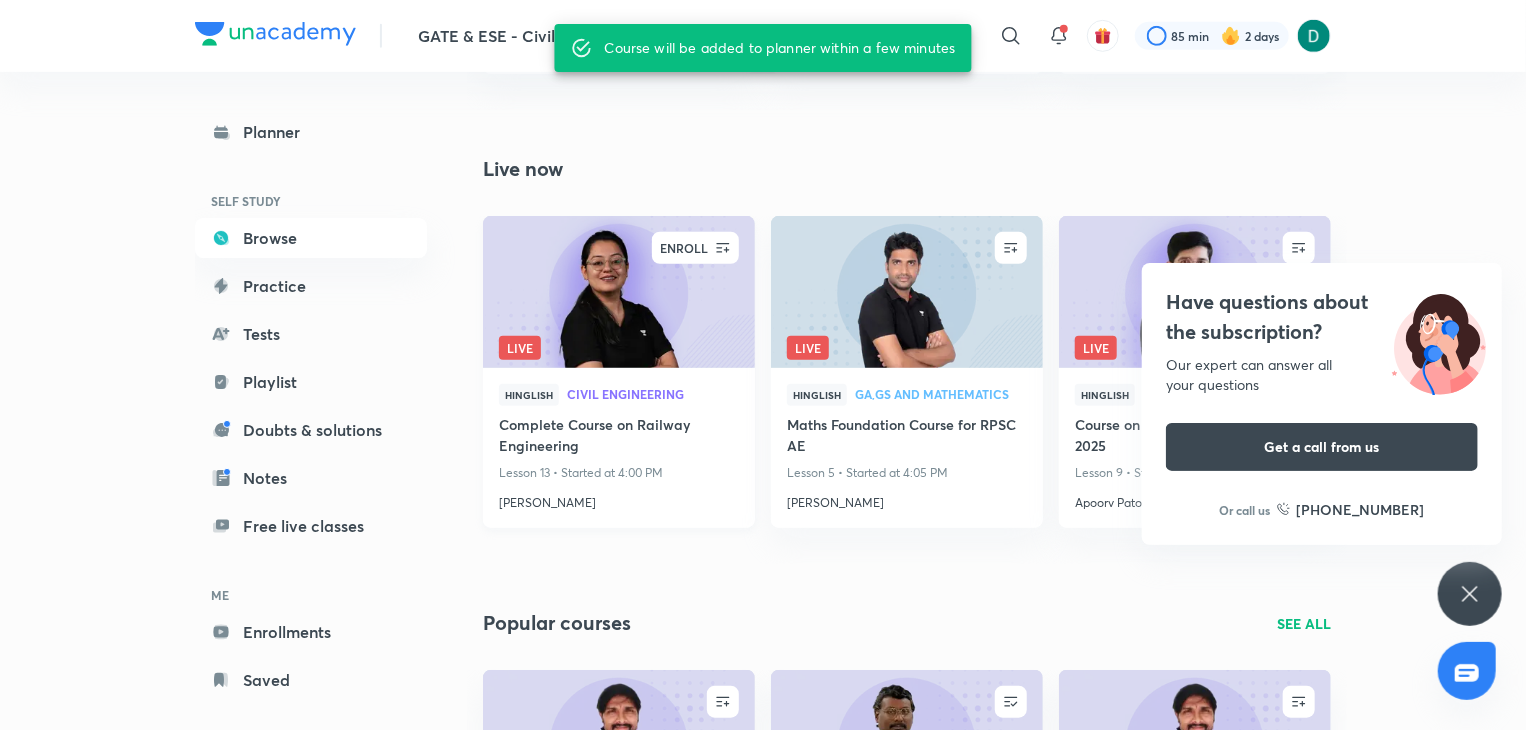 click 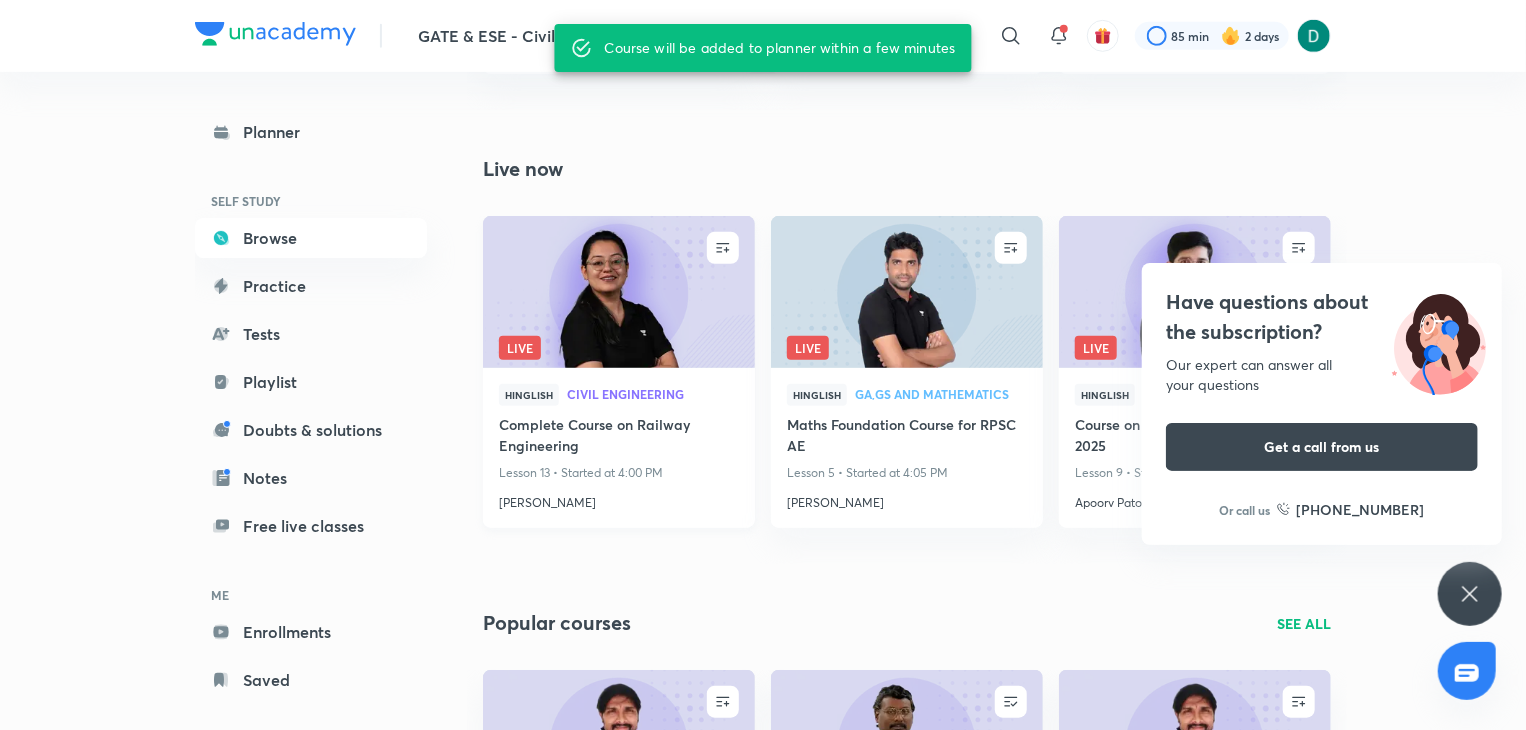 click on "Complete Course on Railway Engineering" at bounding box center (619, 437) 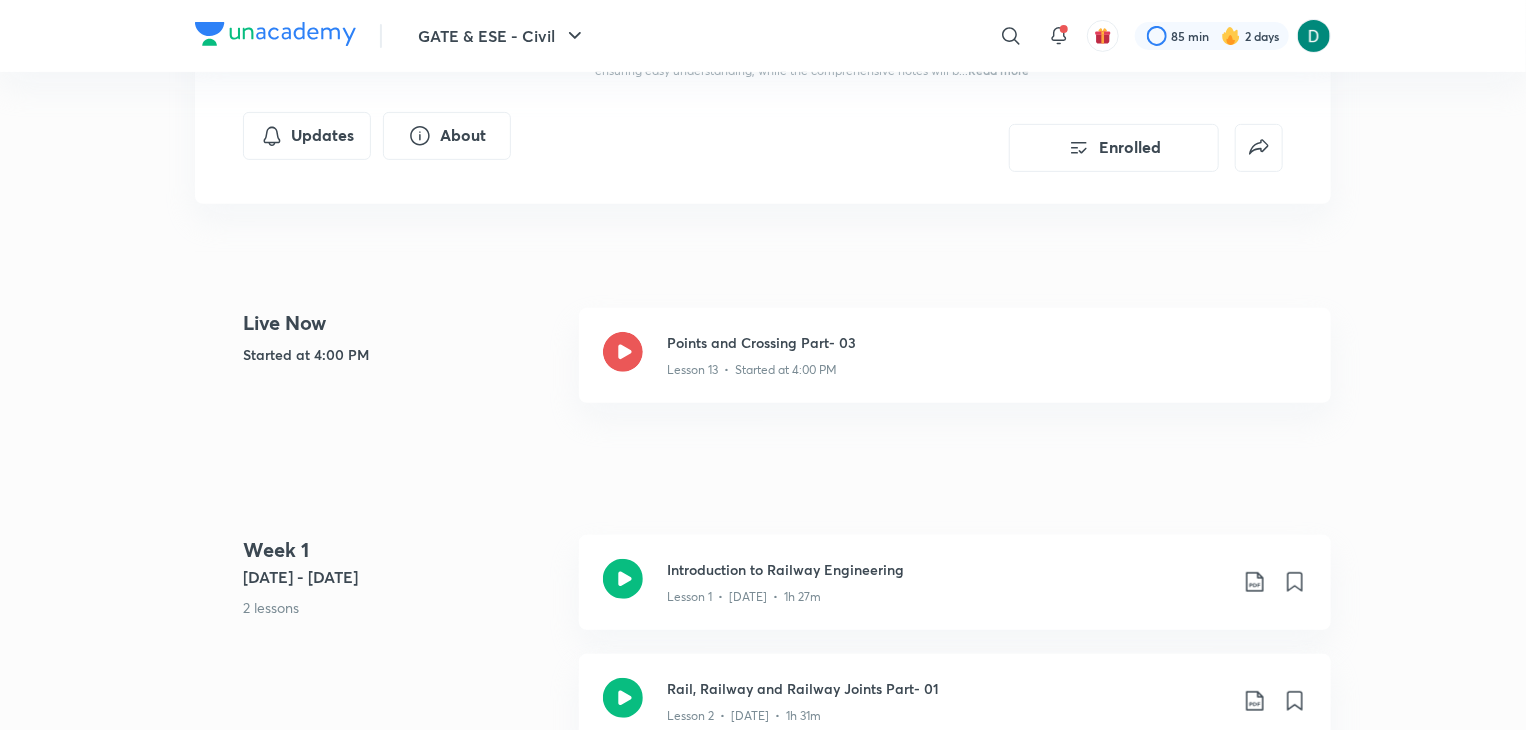scroll, scrollTop: 360, scrollLeft: 0, axis: vertical 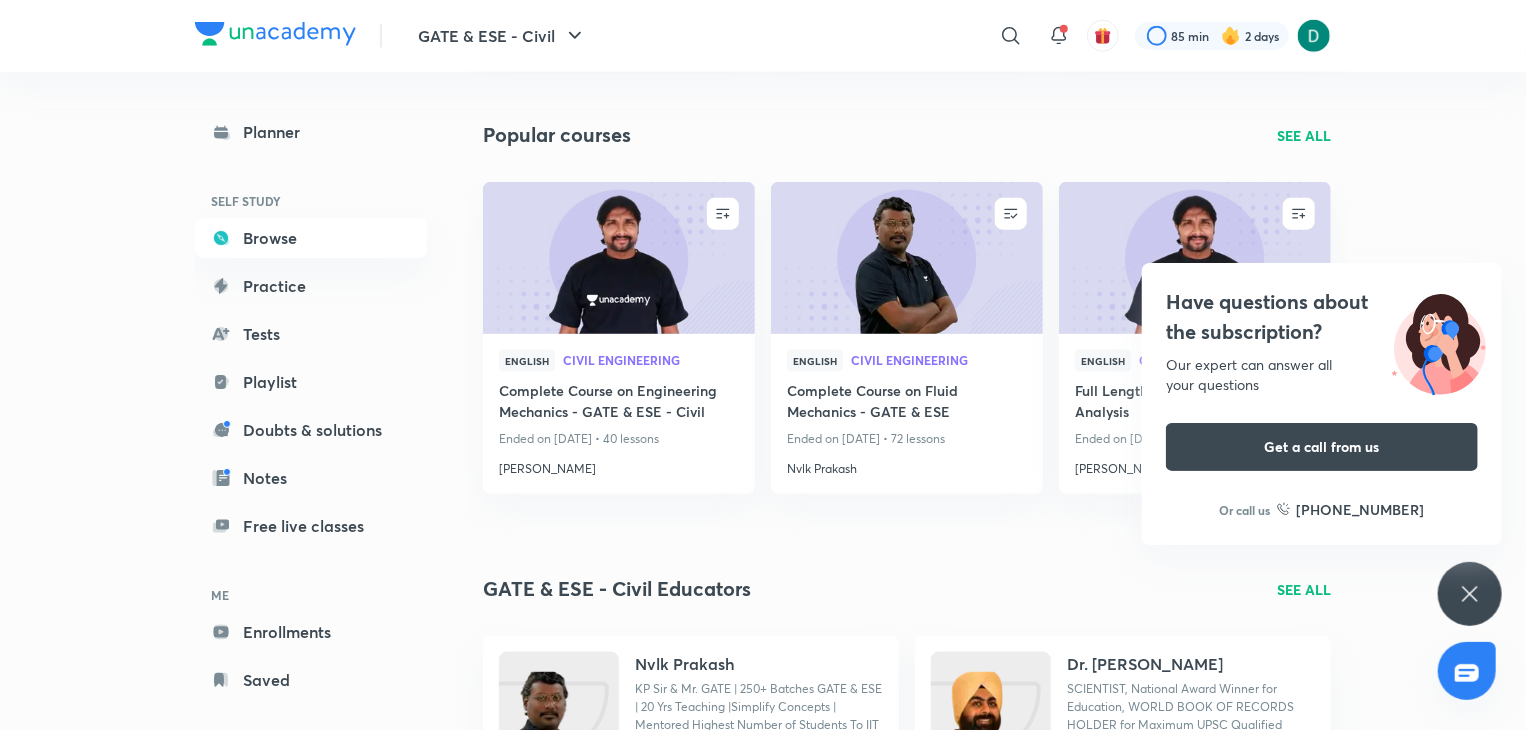 click on "GATE & ESE - Civil ​ 85 min 2 days Planner SELF STUDY Browse Practice Tests Playlist Doubts & solutions Notes Free live classes ME Enrollments Saved GATE & ESE - Civil Continue learning SEE ALL UNENROLL Hinglish Civil Engineering Course on RCC for GATE/ESE Ended on Mar 31, 2025 • 83 lessons Amit Zarola UNENROLL Hinglish Civil Engineering Comprehensive Course On Building Materials Ended on Apr 23, 2024 • 47 lessons Nvlk Prakash UNENROLL Hinglish Civil Engineering Hydrology & Irrigation Practice Course Lesson 6 • Jul 11, 2025 2:01 PM Nvlk Prakash UNENROLL Hindi Civil Engineering Comprehensive Course On Strength of Materials Ended on Jun 5, 2025 • 67 lessons Abhishek Kumar See All Live now UNENROLL Live Hinglish Civil Engineering Complete Course on Railway Engineering Lesson 13 • Started at 4:00 PM Harshna Verma ENROLL Live Hinglish GA,GS and Mathematics Maths Foundation Course for RPSC AE Lesson 5 • Started at 4:05 PM Pramod Kumar ENROLL Live Hinglish Civil Engineering Apoorv Patodi SEE ALL ENROLL" at bounding box center [763, 1028] 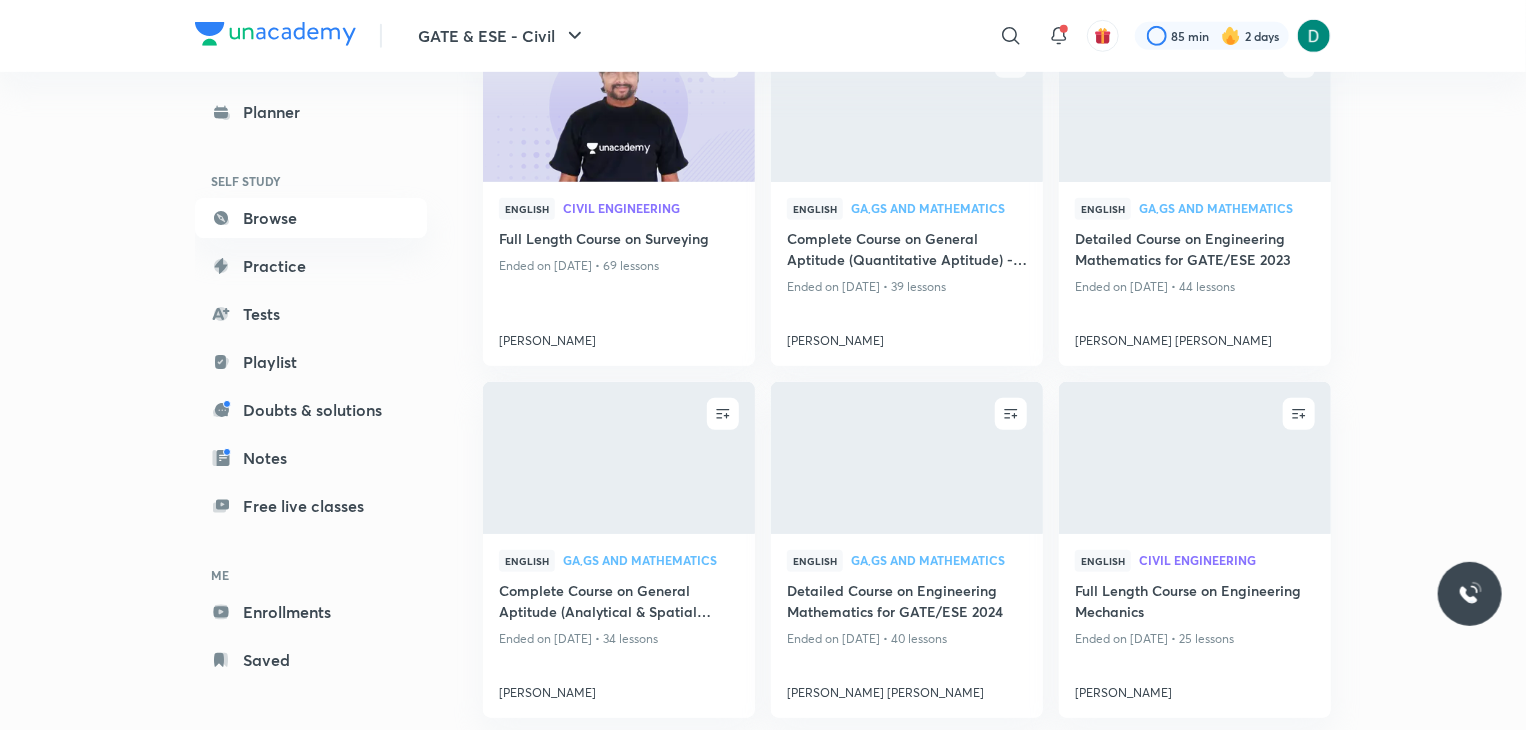 scroll, scrollTop: 0, scrollLeft: 0, axis: both 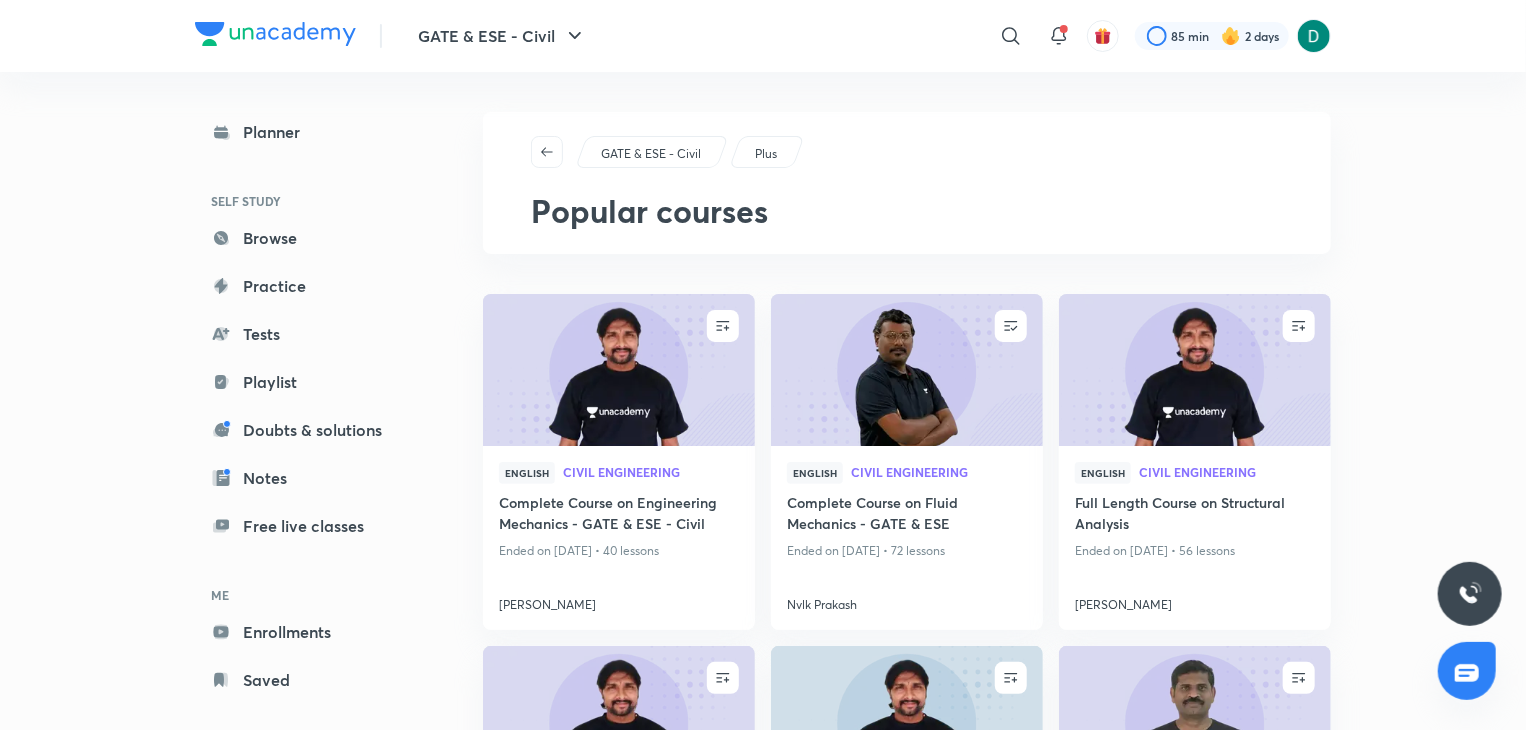 click on "GATE & ESE - Civil ​ 85 min 2 days Planner SELF STUDY Browse Practice Tests Playlist Doubts & solutions Notes Free live classes ME Enrollments Saved GATE & ESE - Civil Plus Popular courses ENROLL English Civil Engineering Complete Course on Engineering Mechanics - GATE & ESE - Civil Ended on Apr 27, 2023 • 40 lessons Rajendra Prasad K UNENROLL English Civil Engineering Complete Course on Fluid Mechanics - GATE & ESE Ended on May 31, 2023 • 72 lessons Nvlk Prakash ENROLL English Civil Engineering Full Length Course on Structural Analysis Ended on Nov 11, 2023 • 56 lessons Rajendra Prasad K ENROLL English Civil Engineering Full Length Course on Surveying Ended on Aug 26, 2023 • 69 lessons Rajendra Prasad K ENROLL English GA,GS and Mathematics Complete Course on General Aptitude (Quantitative Aptitude) - Part I Ended on Sep 20, 2022 • 39 lessons Rajendra Prasad K ENROLL English GA,GS and Mathematics Detailed Course on Engineering Mathematics for GATE/ESE 2023 Ended on Jul 23, 2022 • 44 lessons" at bounding box center [763, 673] 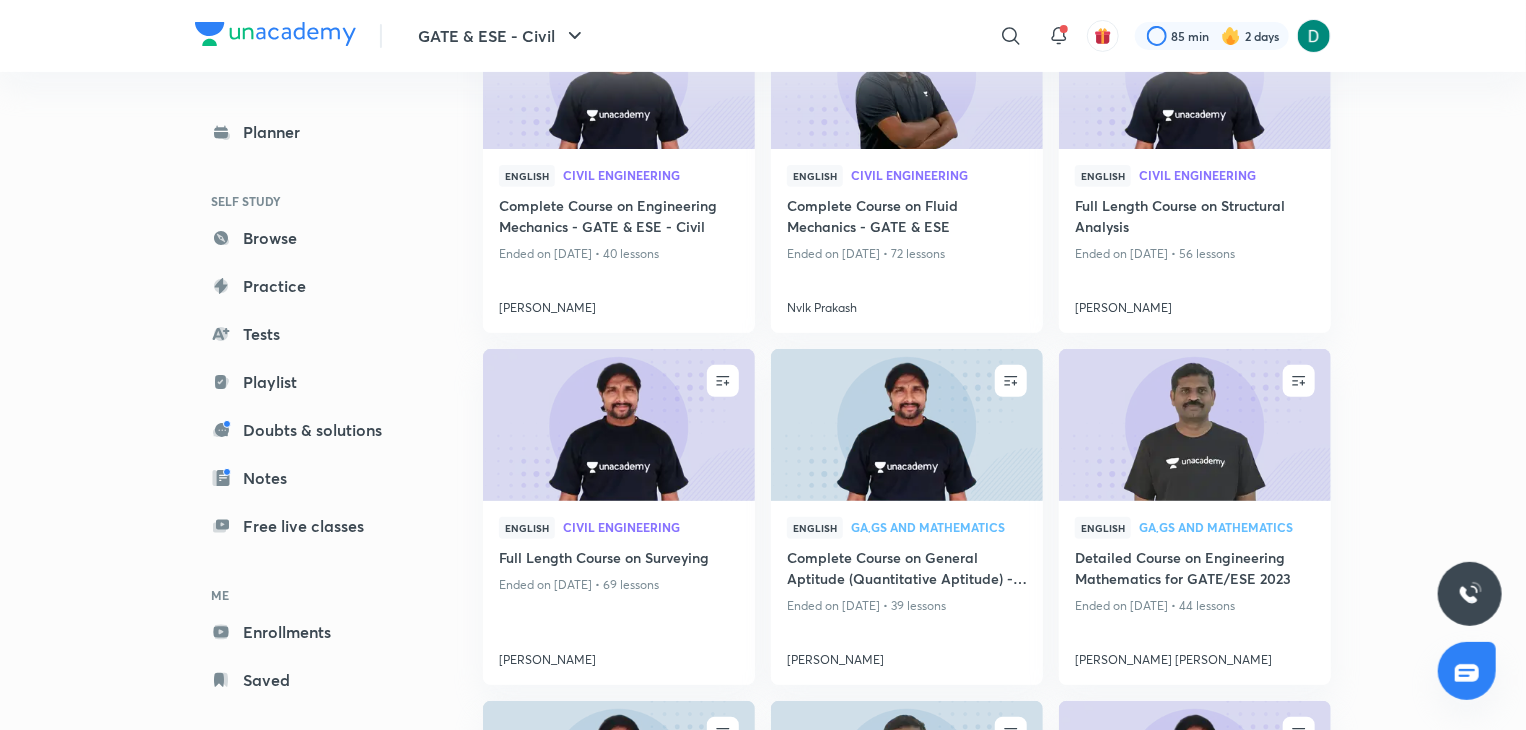 scroll, scrollTop: 520, scrollLeft: 0, axis: vertical 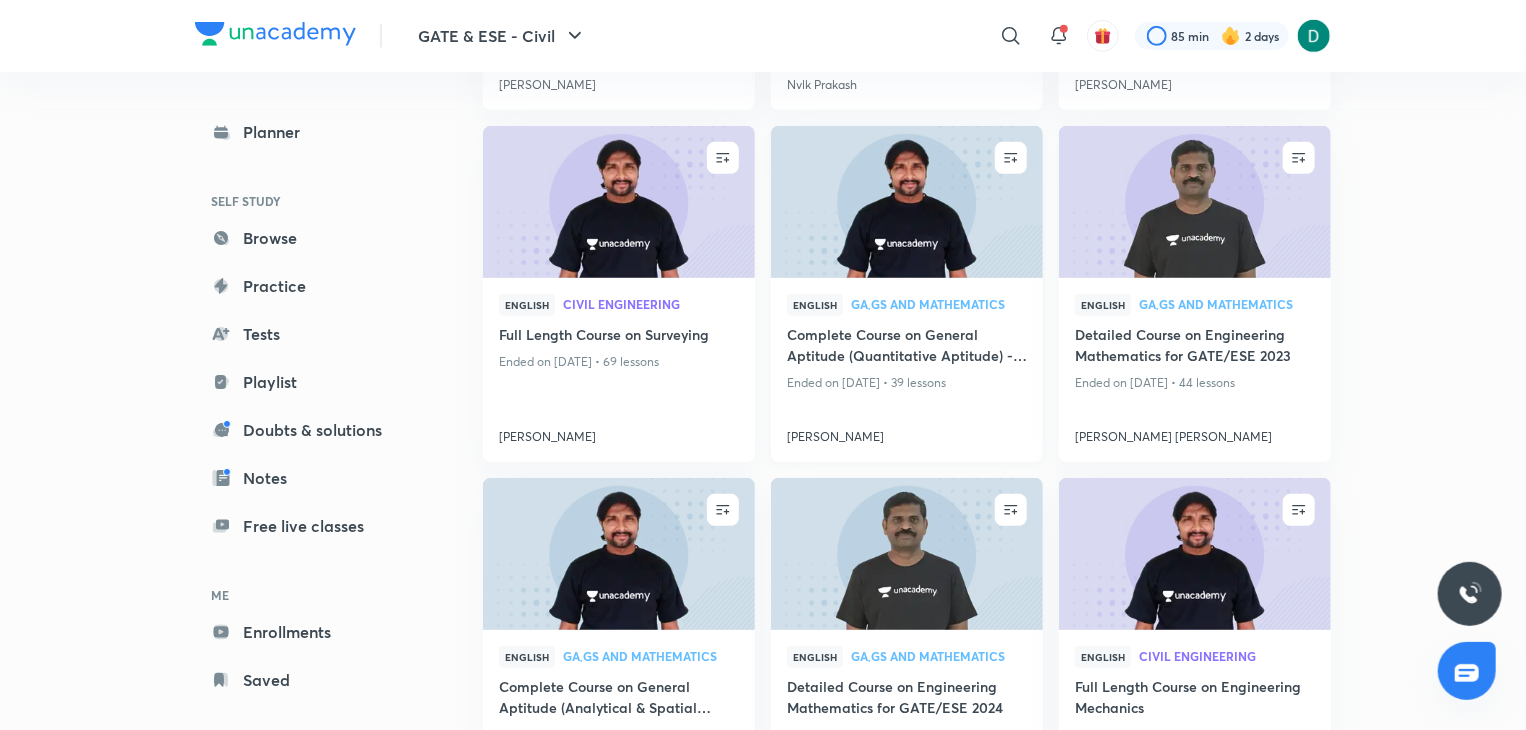 click at bounding box center [906, 202] 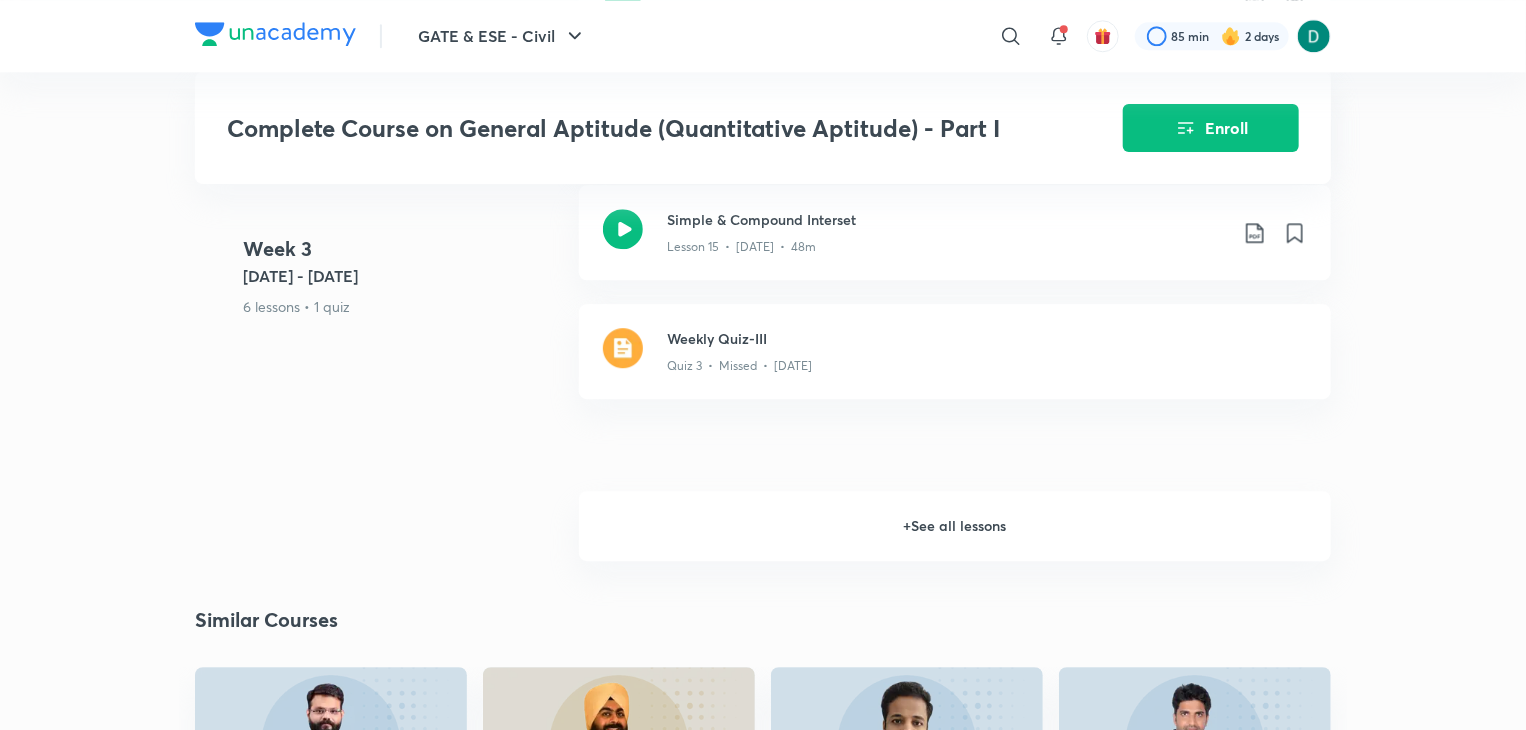 scroll, scrollTop: 2680, scrollLeft: 0, axis: vertical 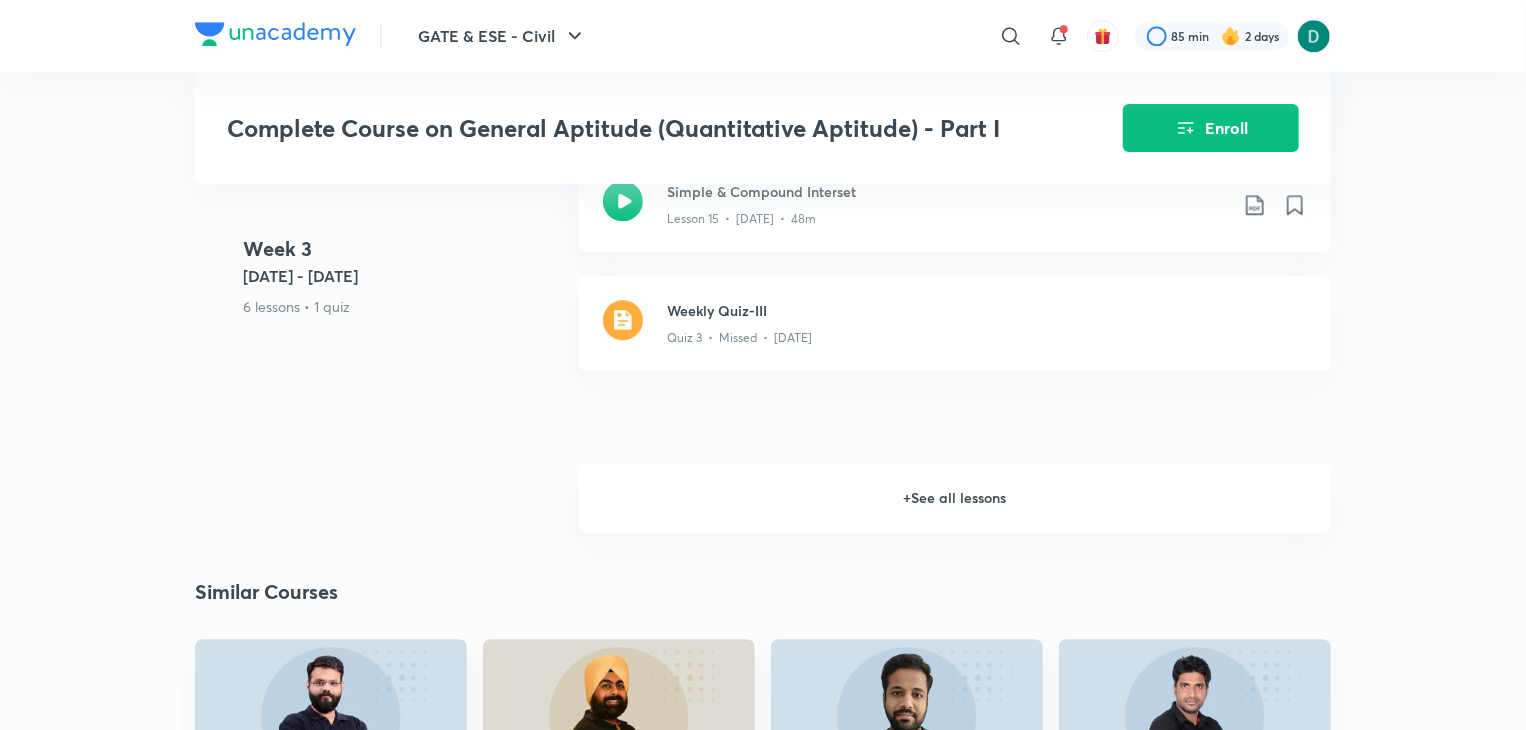 click on "+  See all lessons" at bounding box center (955, 498) 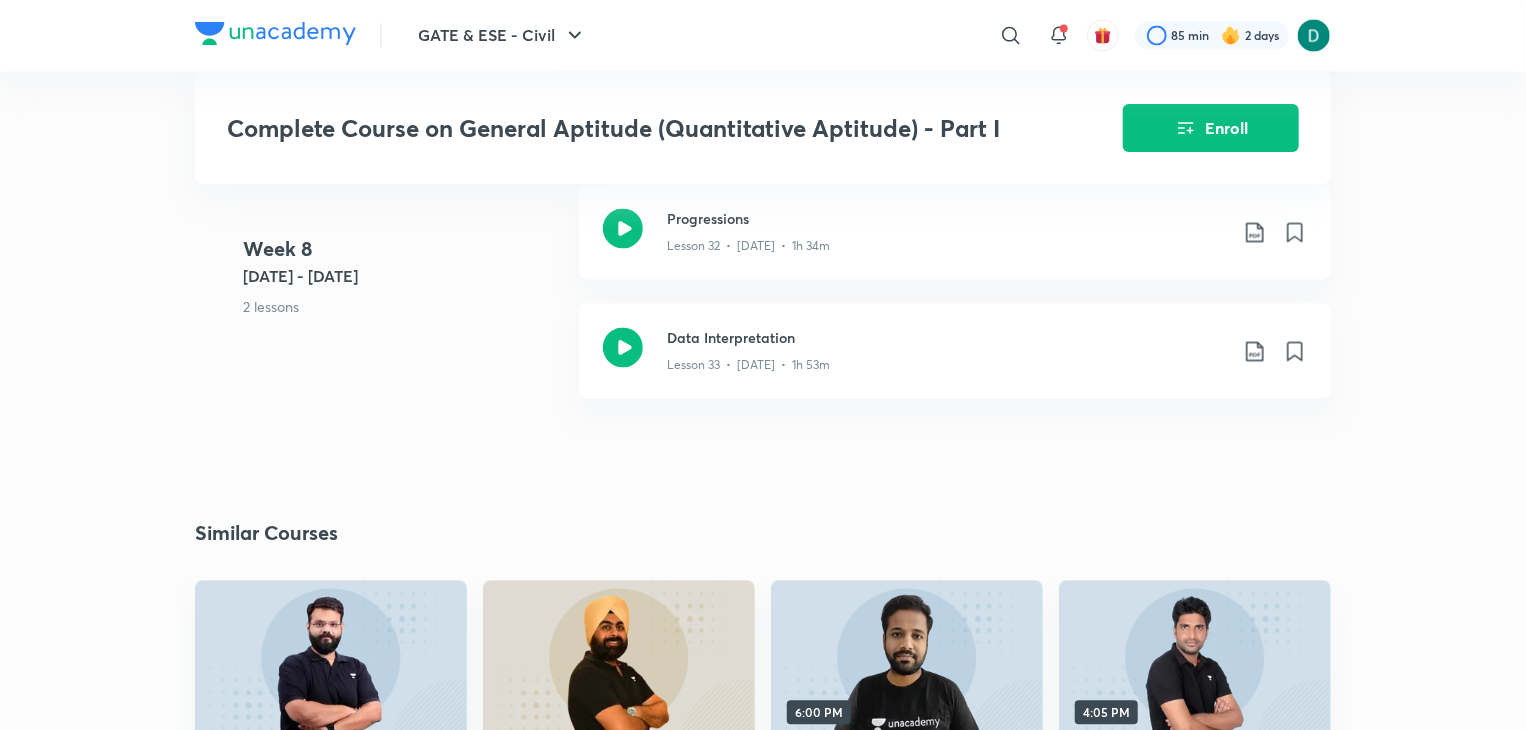 scroll, scrollTop: 5800, scrollLeft: 0, axis: vertical 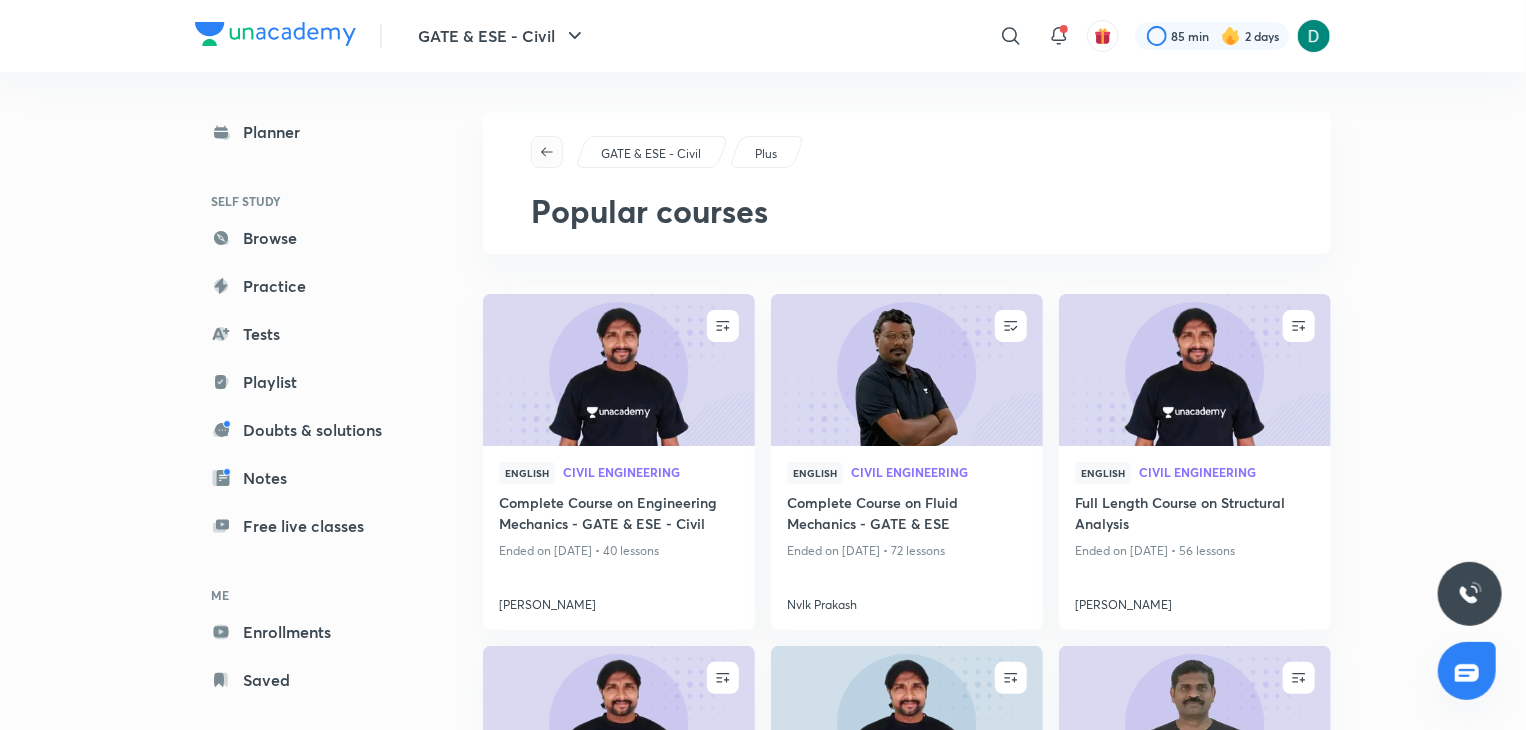 click 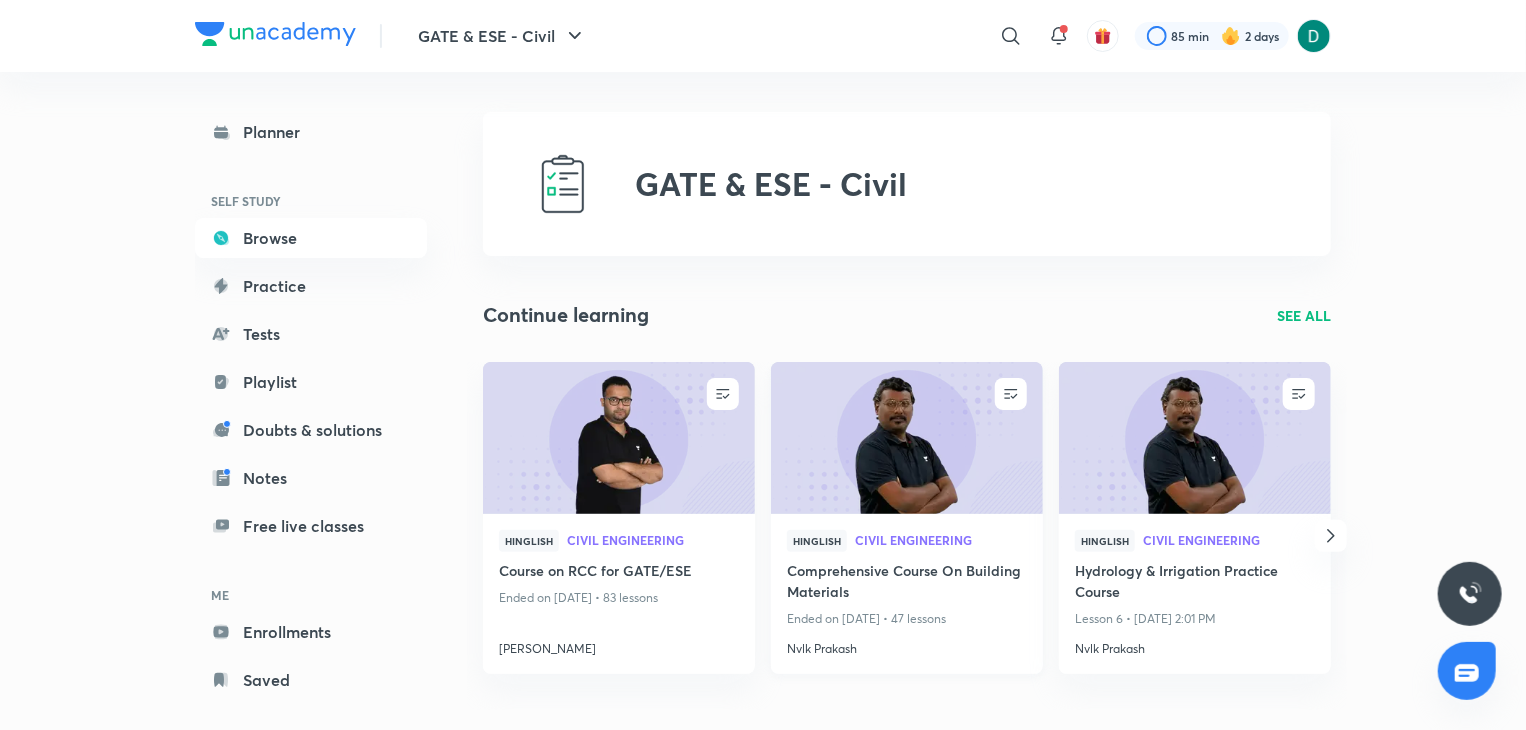 click at bounding box center (906, 437) 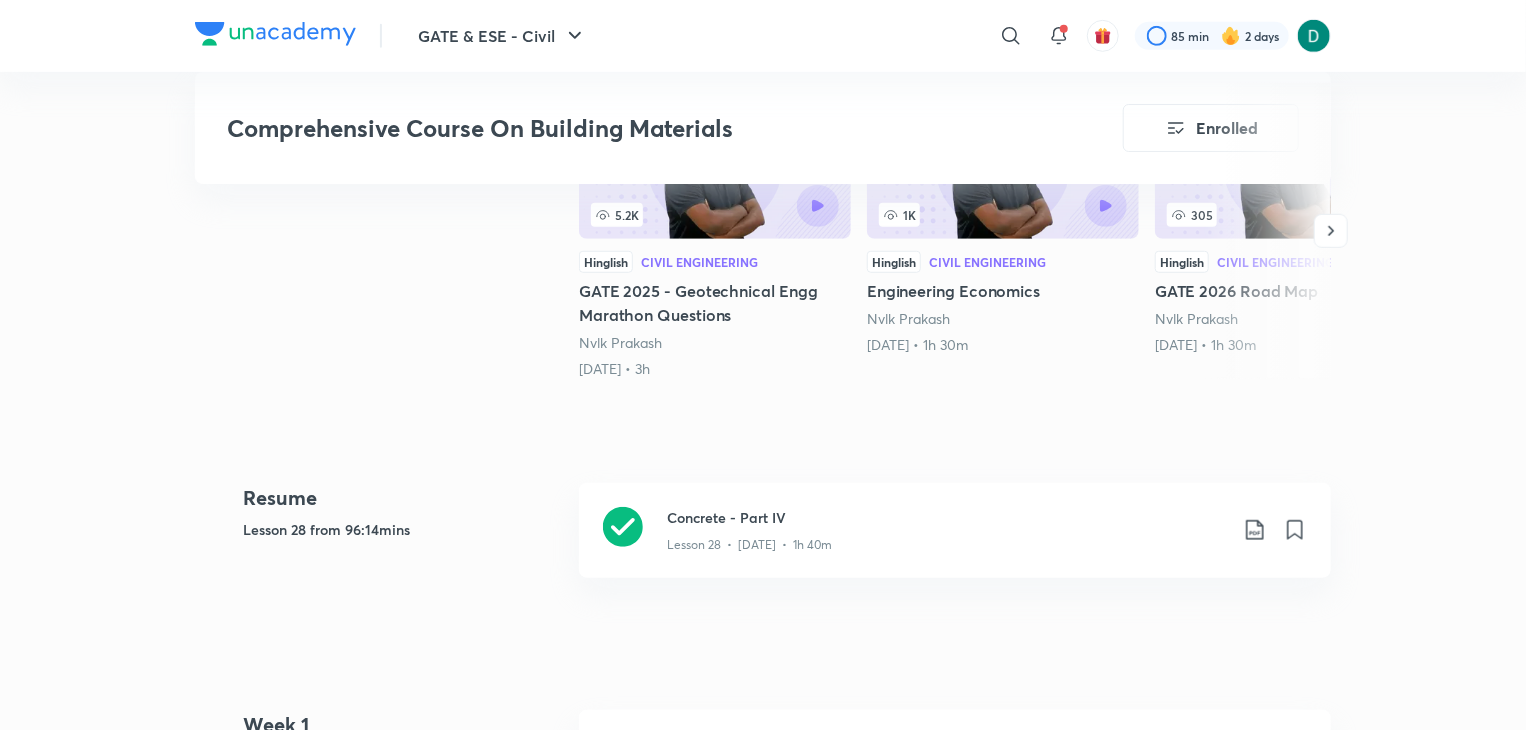 scroll, scrollTop: 640, scrollLeft: 0, axis: vertical 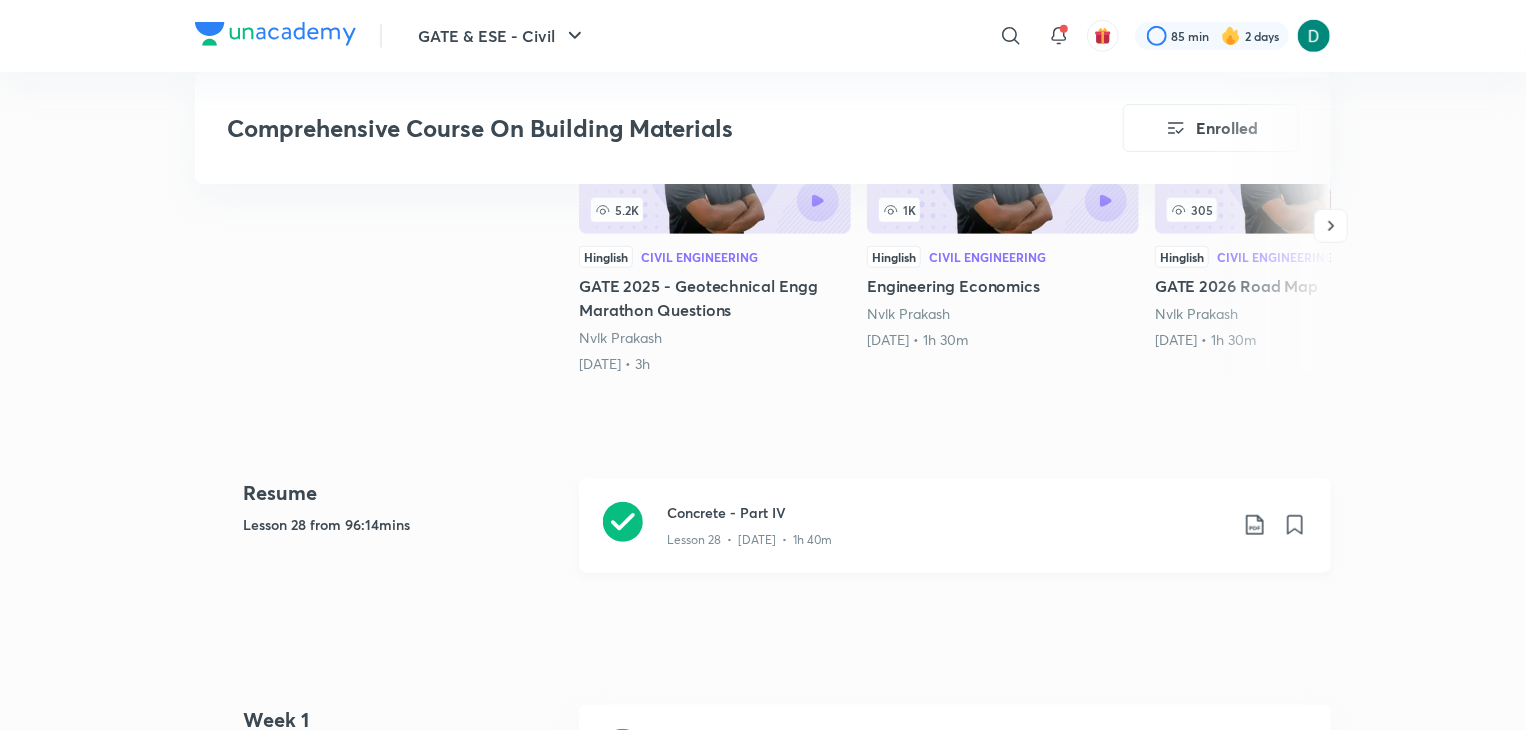 click on "Lesson 28  •  [DATE]  •  1h 40m" at bounding box center [947, 536] 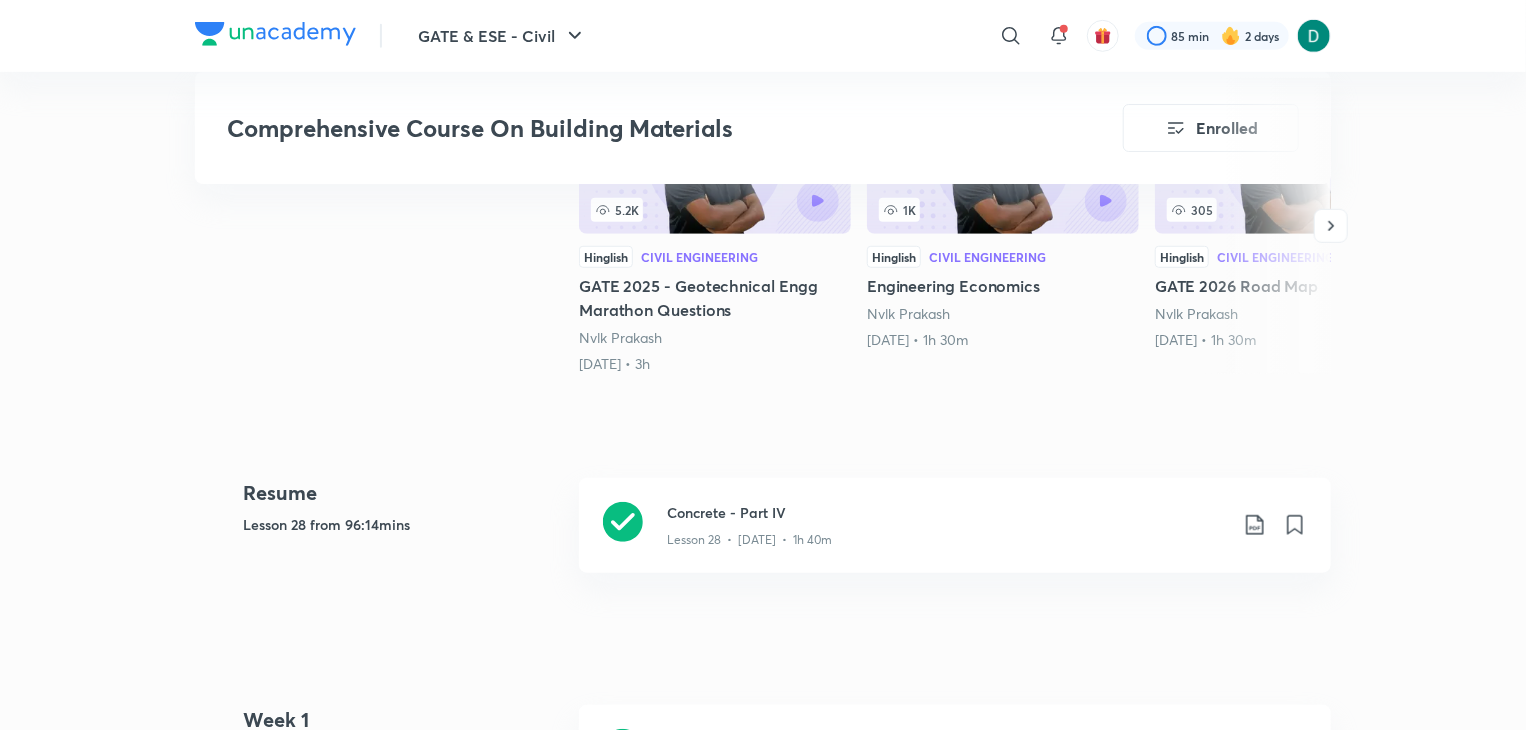 scroll, scrollTop: 0, scrollLeft: 0, axis: both 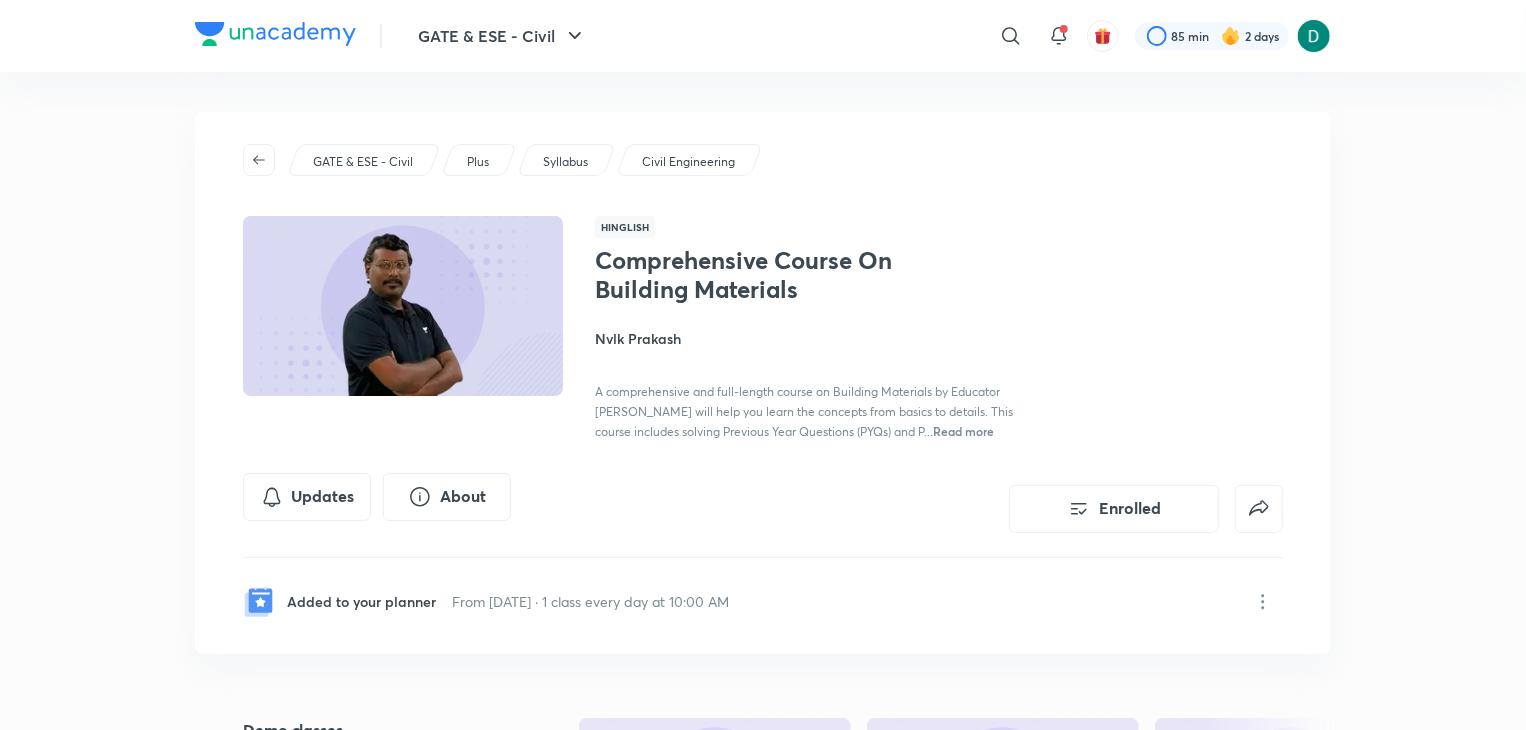 click on "GATE & ESE - Civil Plus Syllabus Civil Engineering Hinglish Comprehensive Course On Building Materials Nvlk Prakash A comprehensive and full-length course on Building Materials by Educator Krishna Prakash will help you learn the concepts from basics to details. This course includes solving Previous Year Questions (PYQs) and P...  Read more Updates About Enrolled Added to your planner From 24 Mar 2025 · 1 class every day at 10:00 AM" at bounding box center (763, 383) 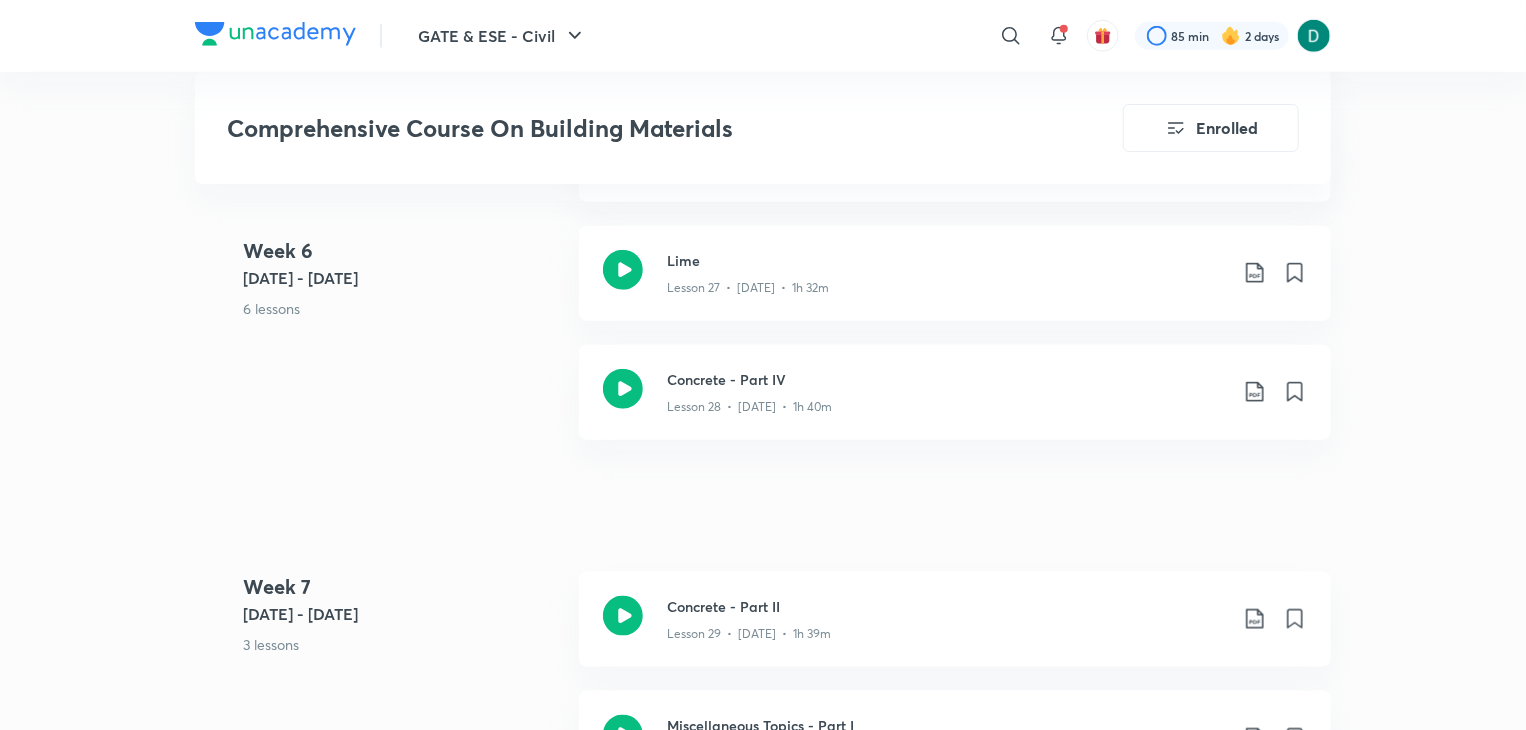scroll, scrollTop: 4760, scrollLeft: 0, axis: vertical 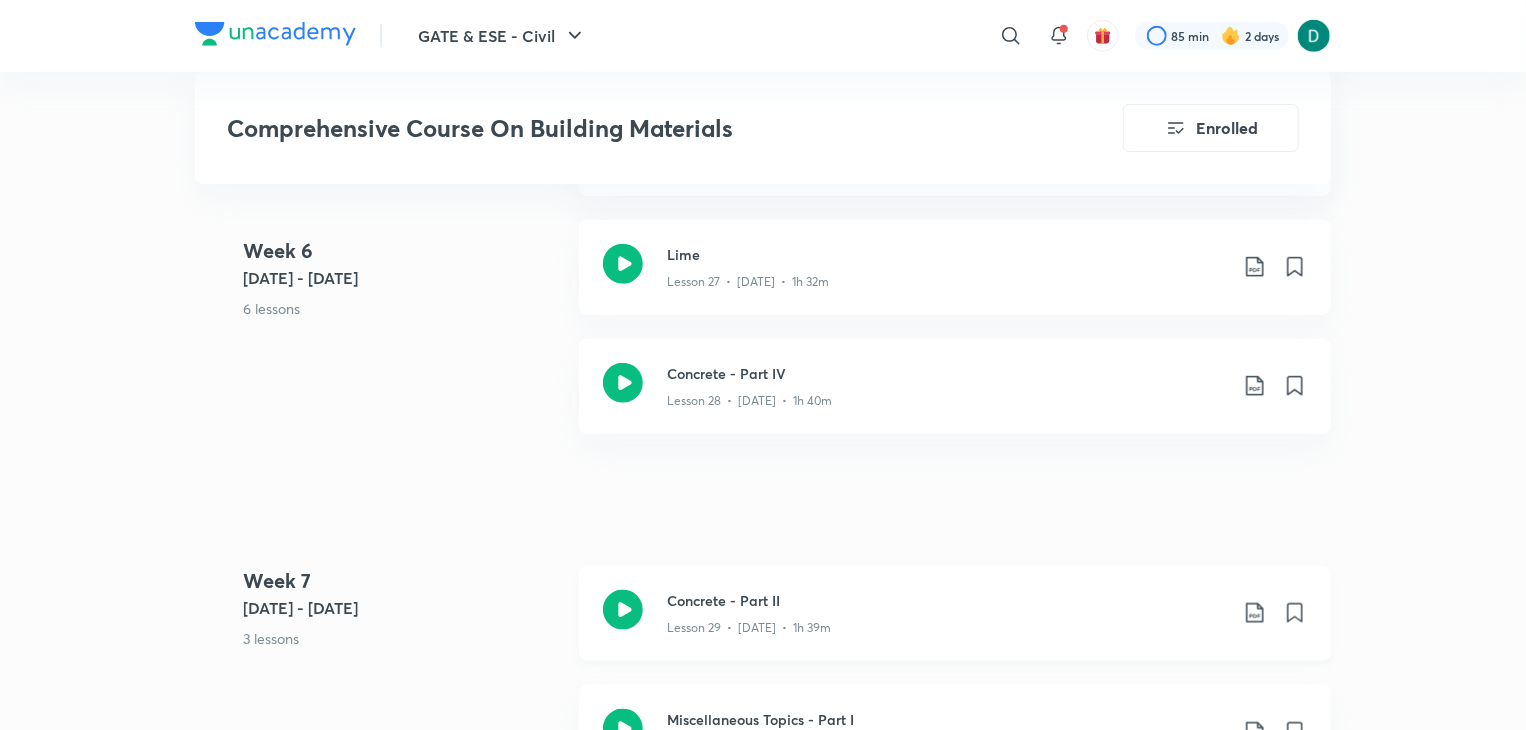 click on "Lesson 29  •  [DATE]  •  1h 39m" at bounding box center (749, 628) 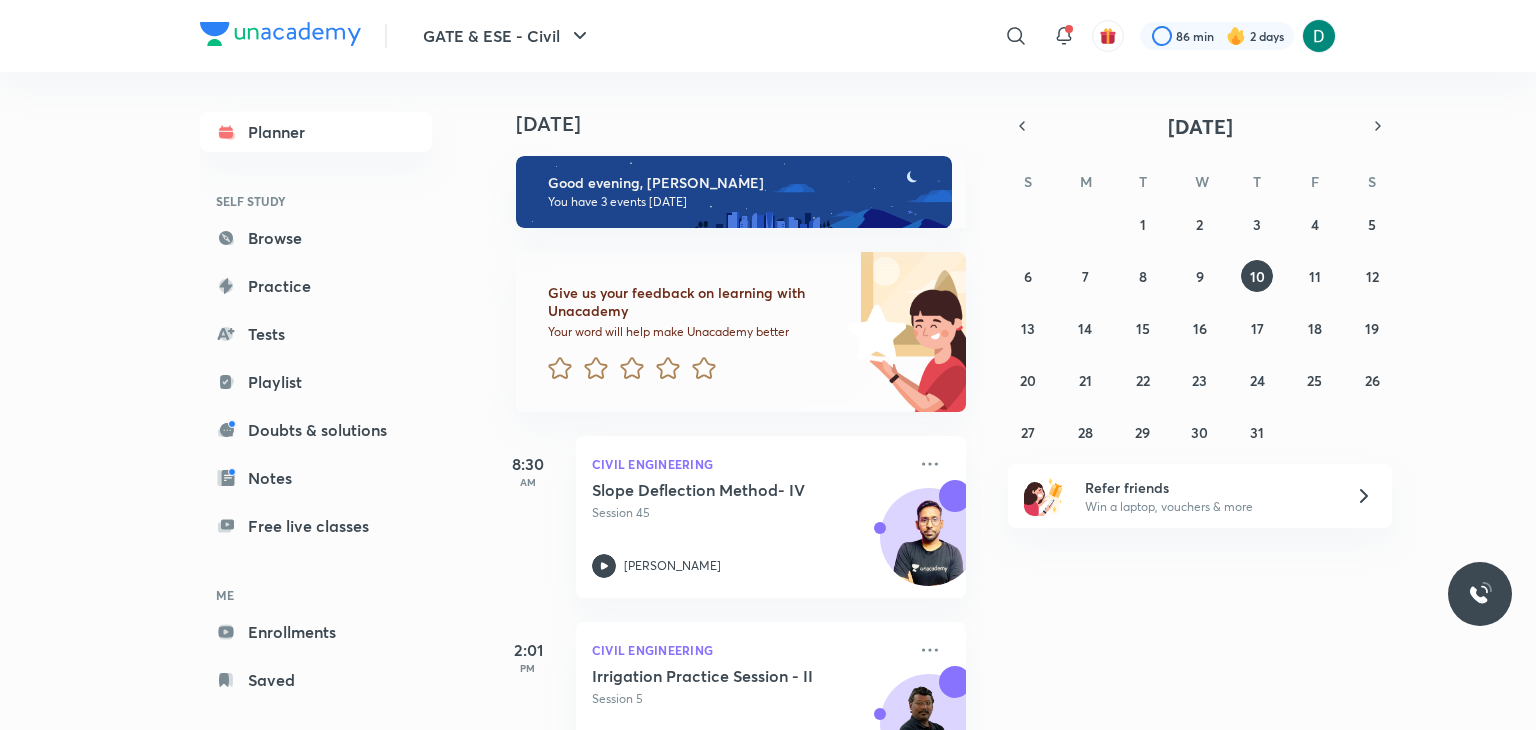 scroll, scrollTop: 0, scrollLeft: 0, axis: both 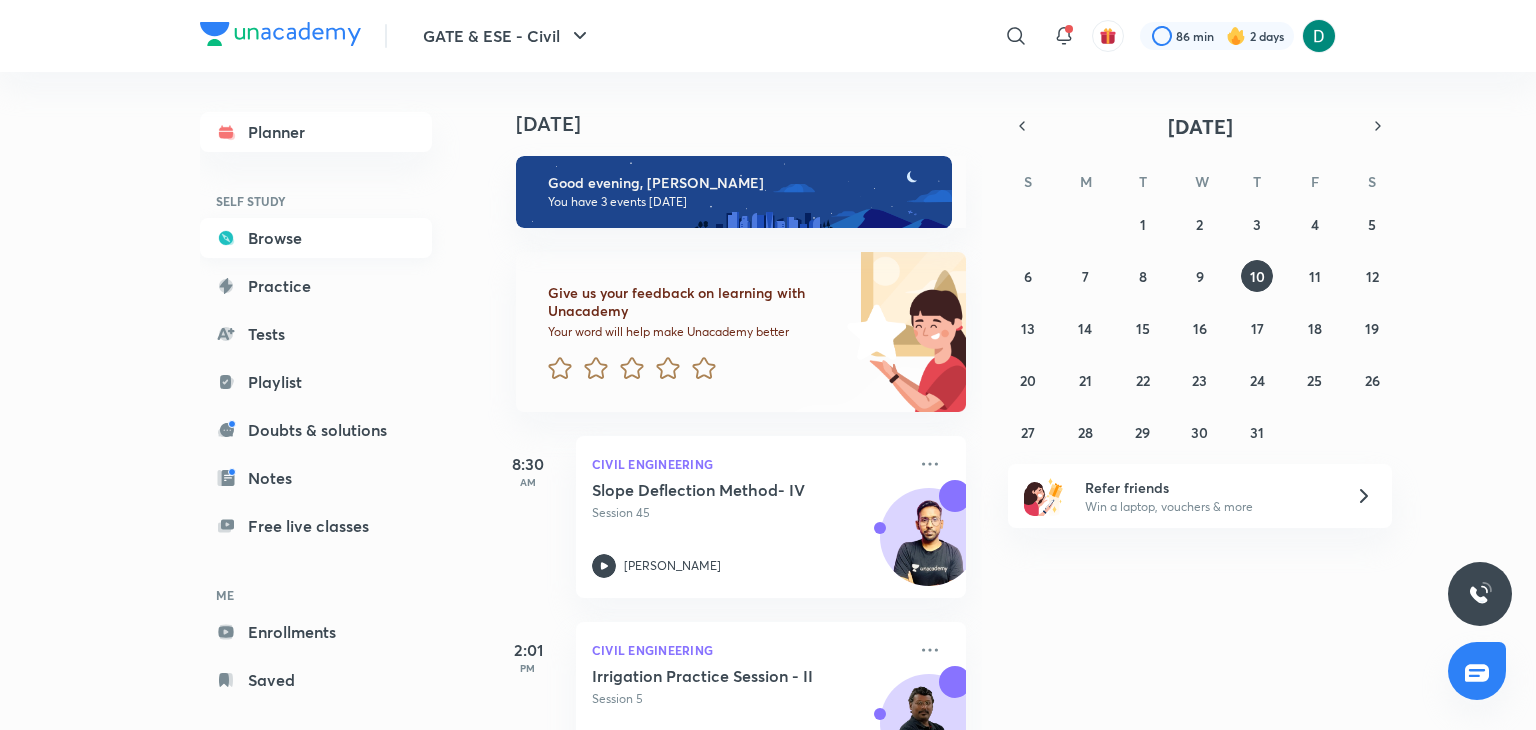 click on "Browse" at bounding box center [316, 238] 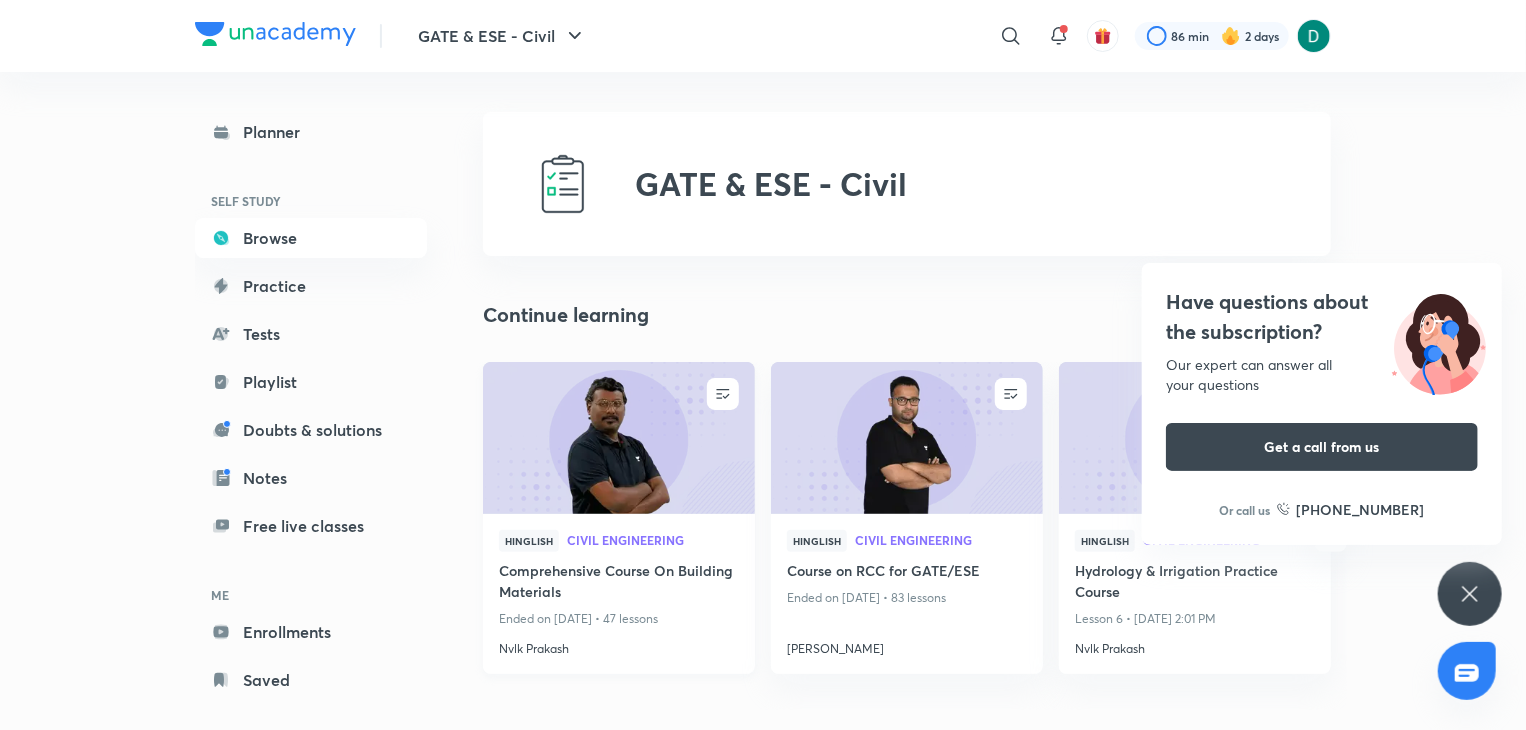 click at bounding box center (618, 437) 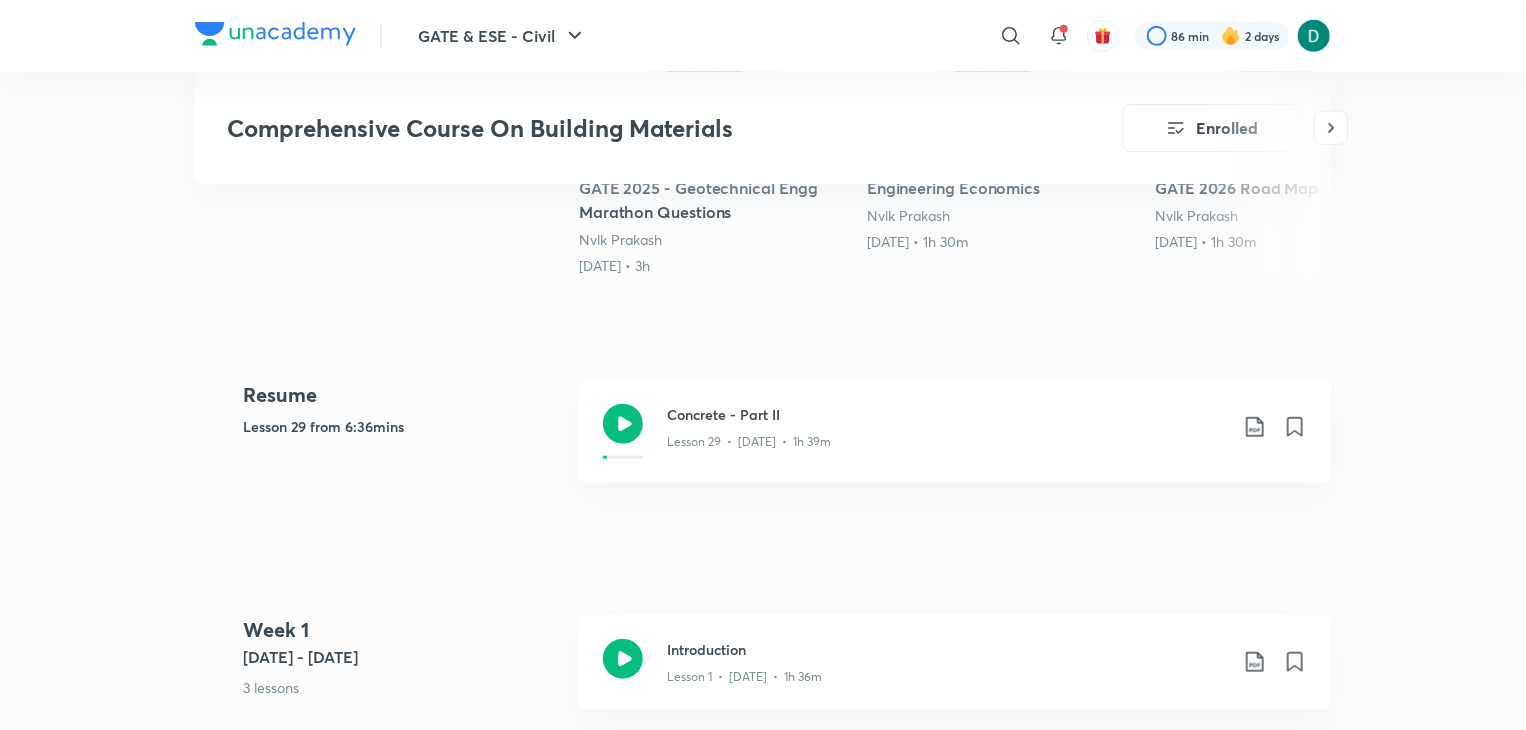 scroll, scrollTop: 760, scrollLeft: 0, axis: vertical 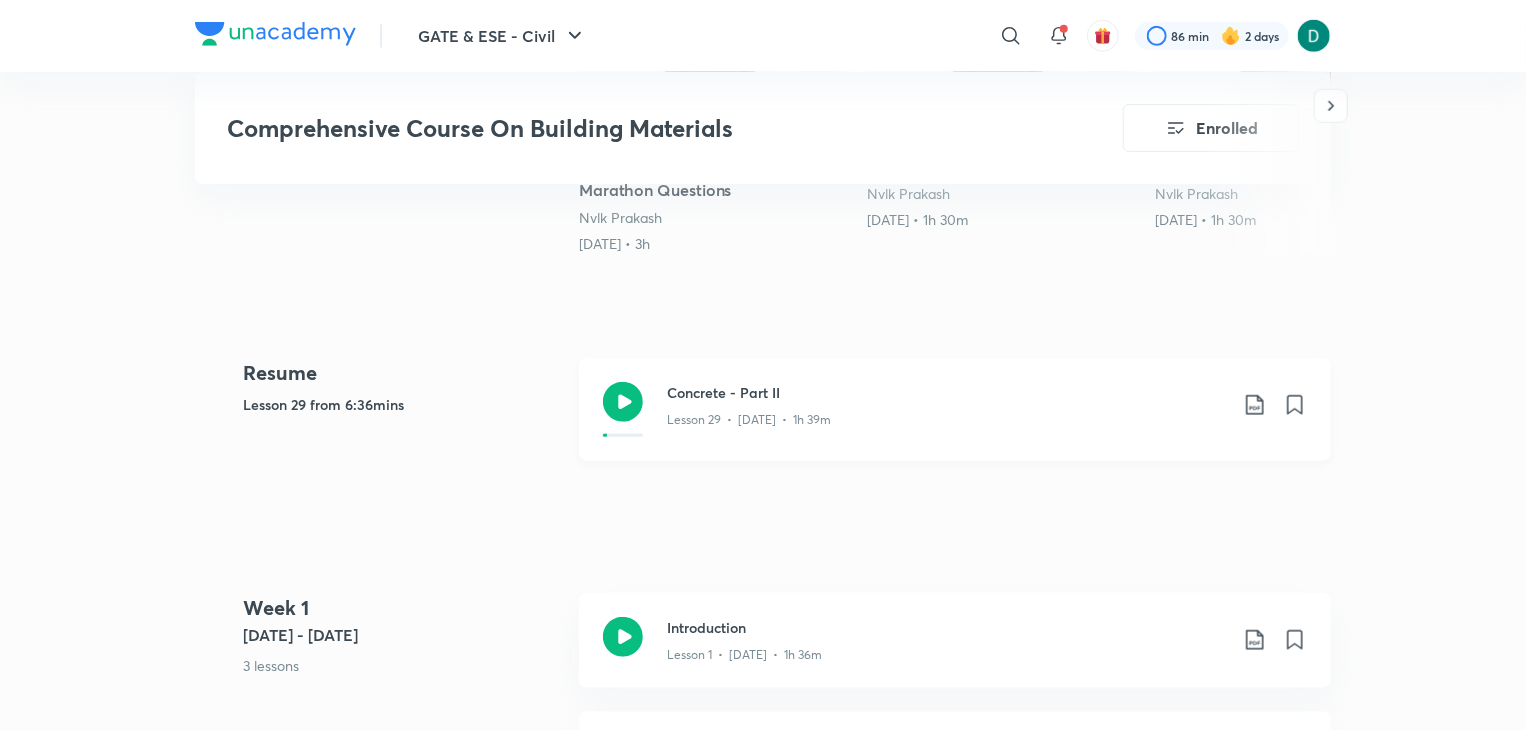 click on "Lesson 29  •  [DATE]  •  1h 39m" at bounding box center (947, 416) 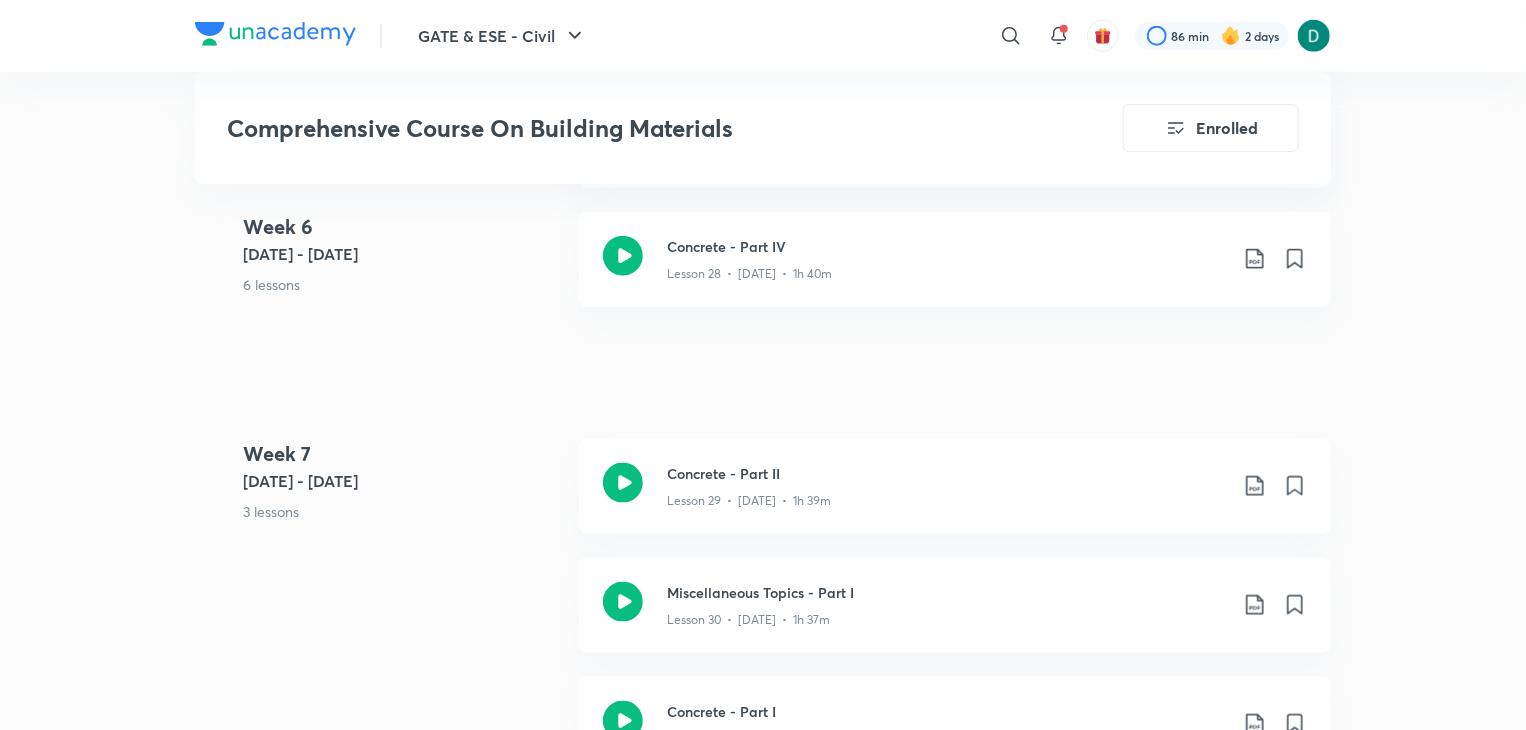 scroll, scrollTop: 5000, scrollLeft: 0, axis: vertical 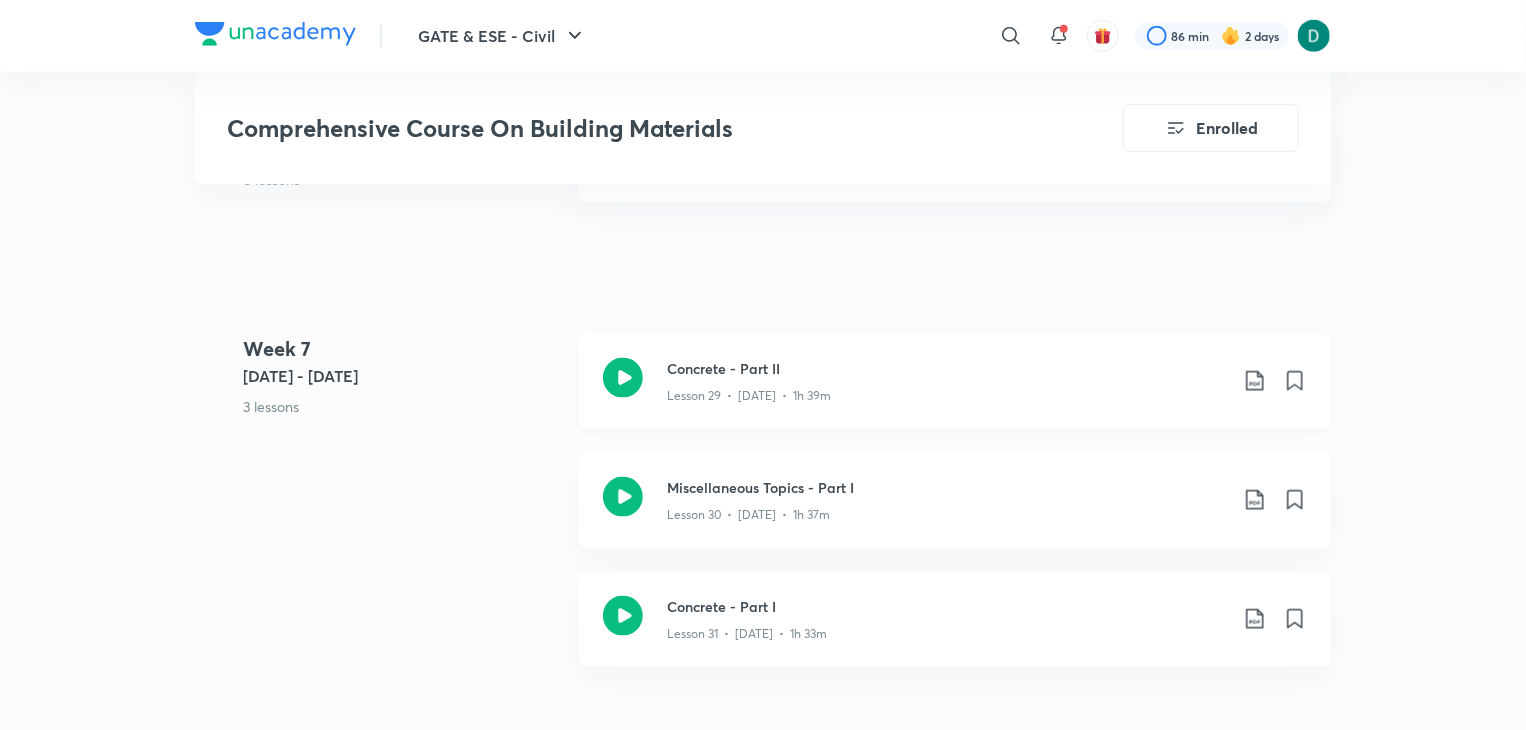 click on "Concrete - Part II" at bounding box center (947, -3848) 